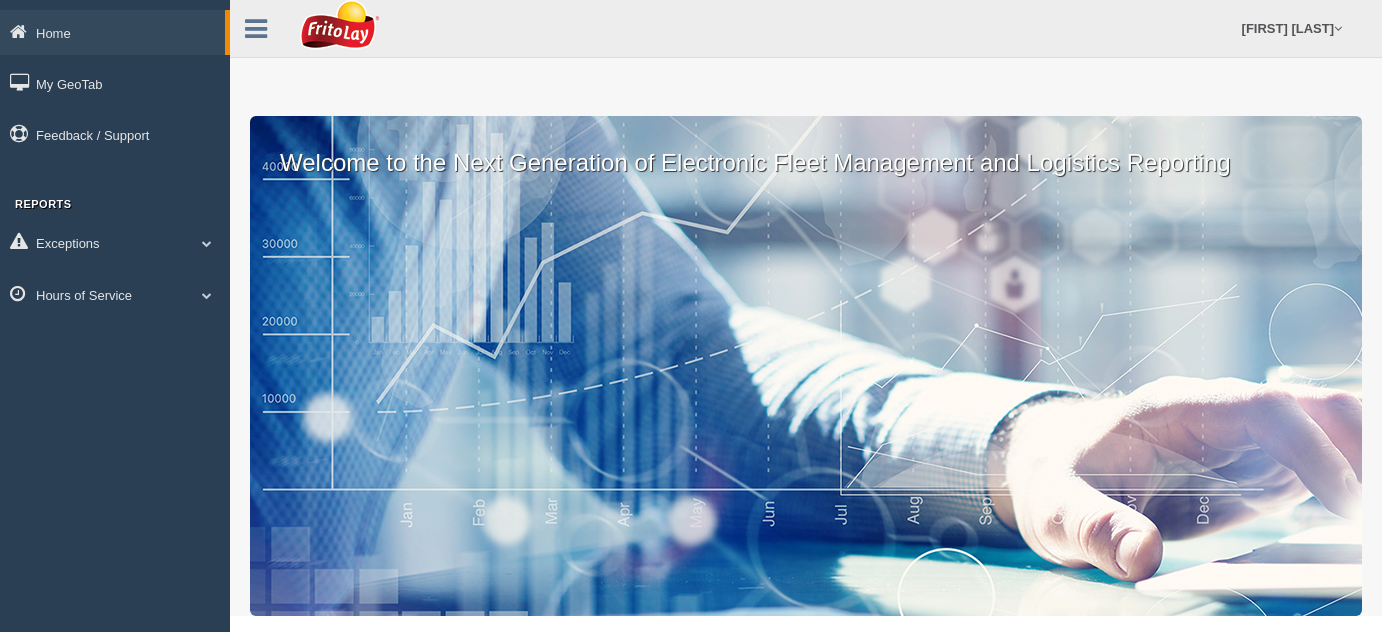 scroll, scrollTop: 0, scrollLeft: 0, axis: both 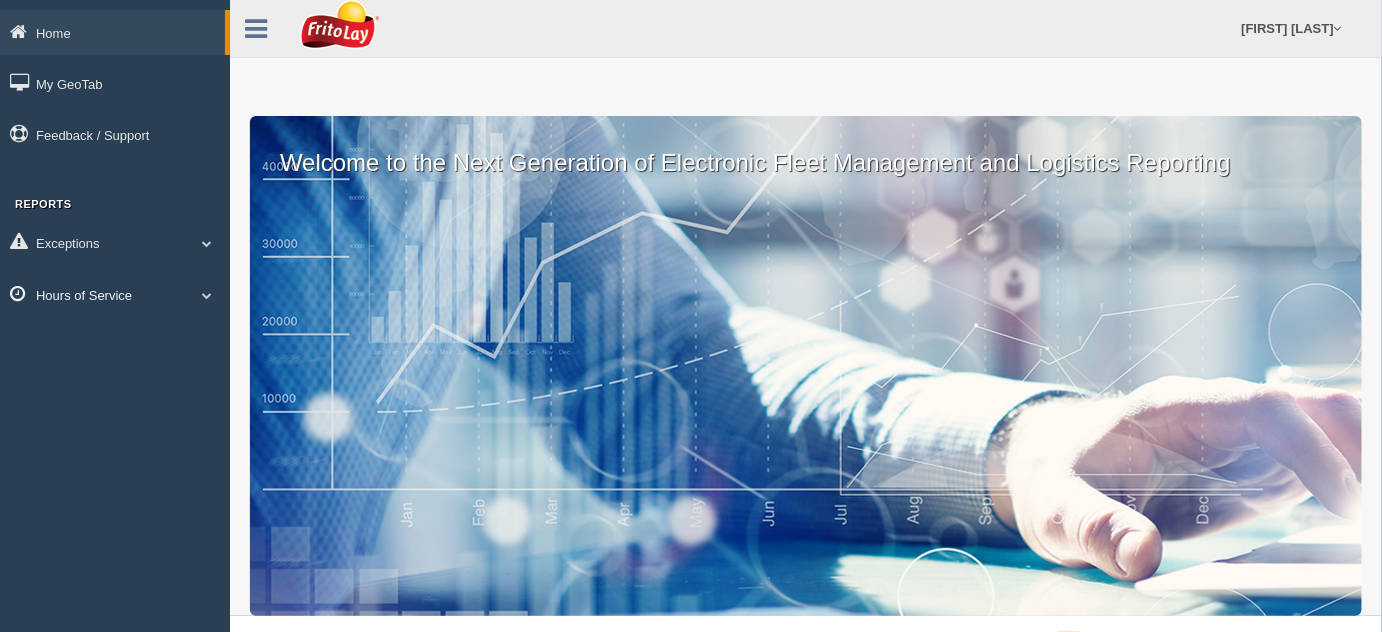 click at bounding box center (207, 243) 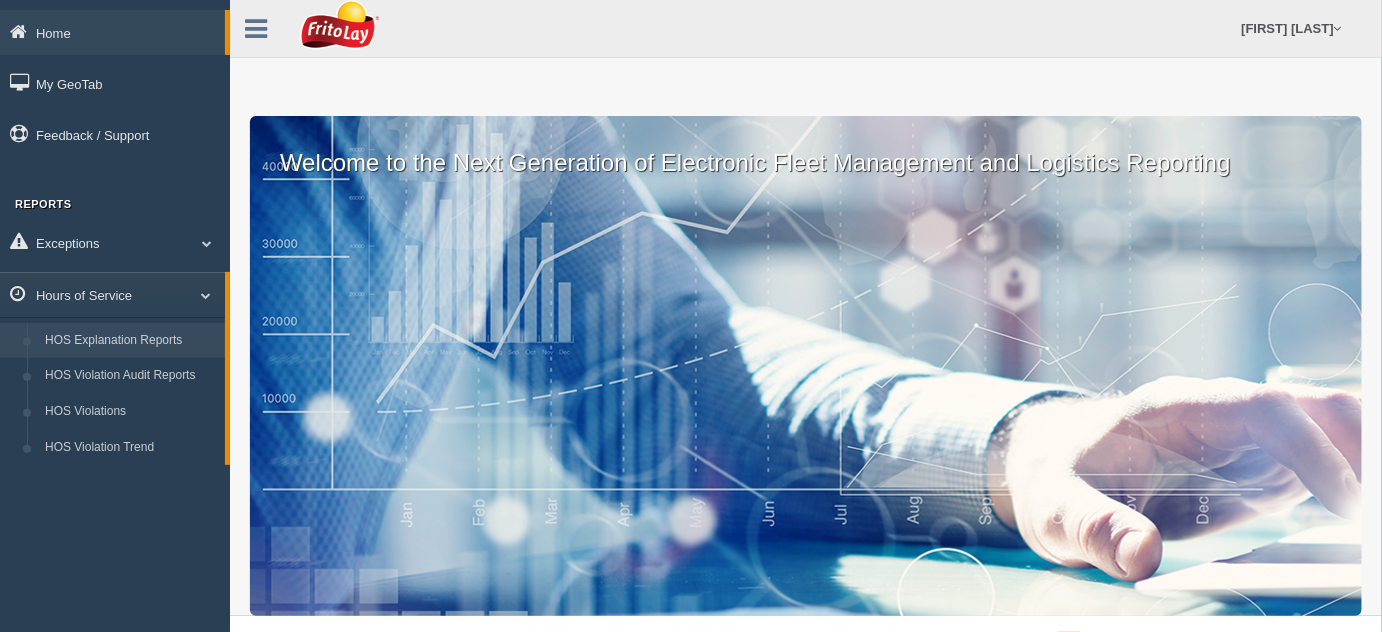 click on "HOS Explanation Reports" at bounding box center [130, 341] 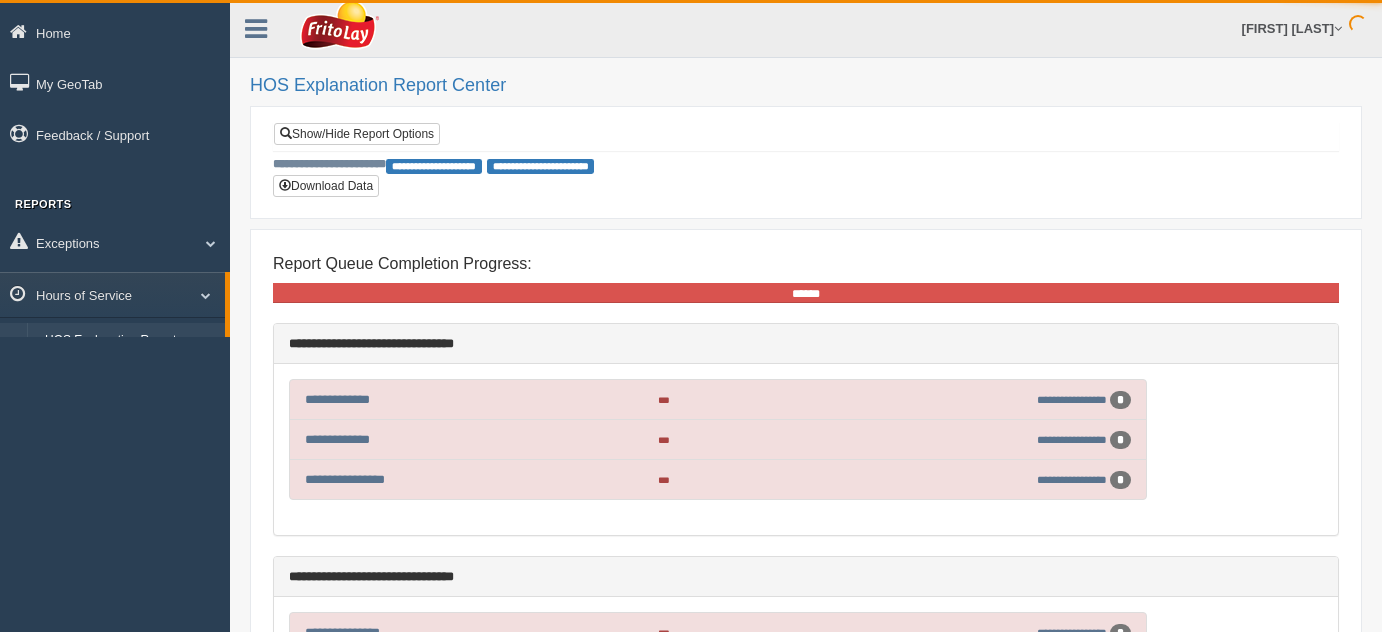 scroll, scrollTop: 0, scrollLeft: 0, axis: both 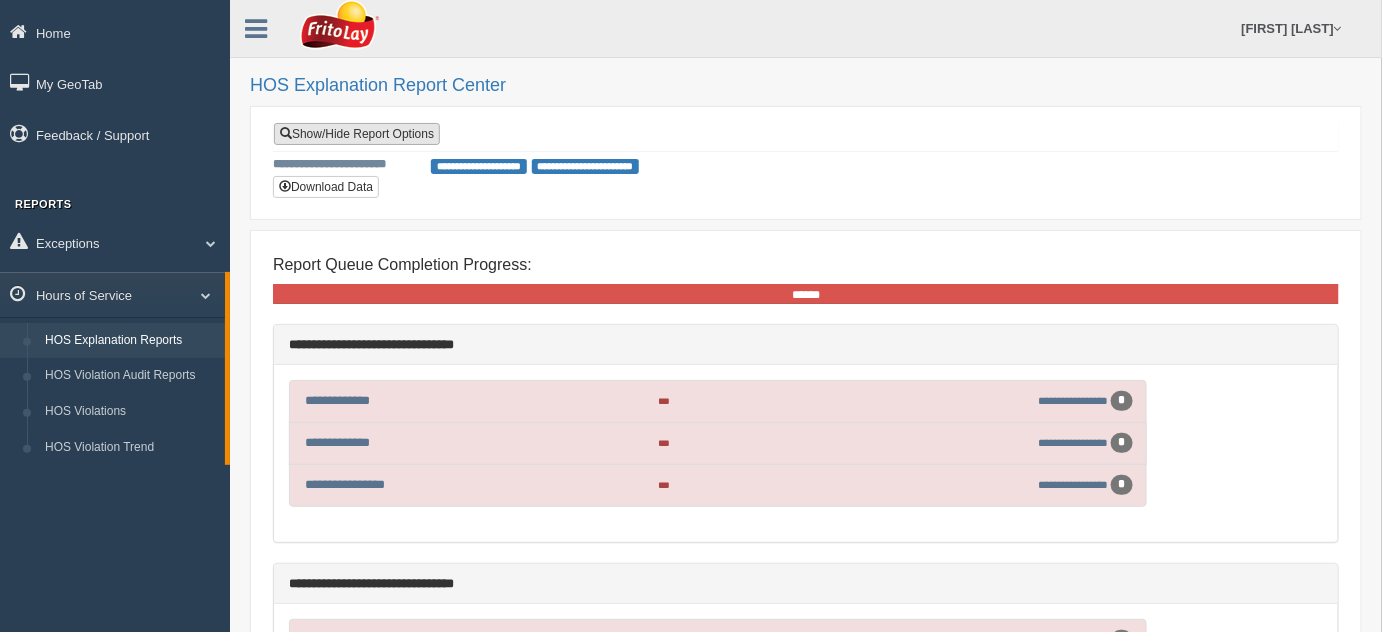 click on "Show/Hide Report Options" at bounding box center [357, 134] 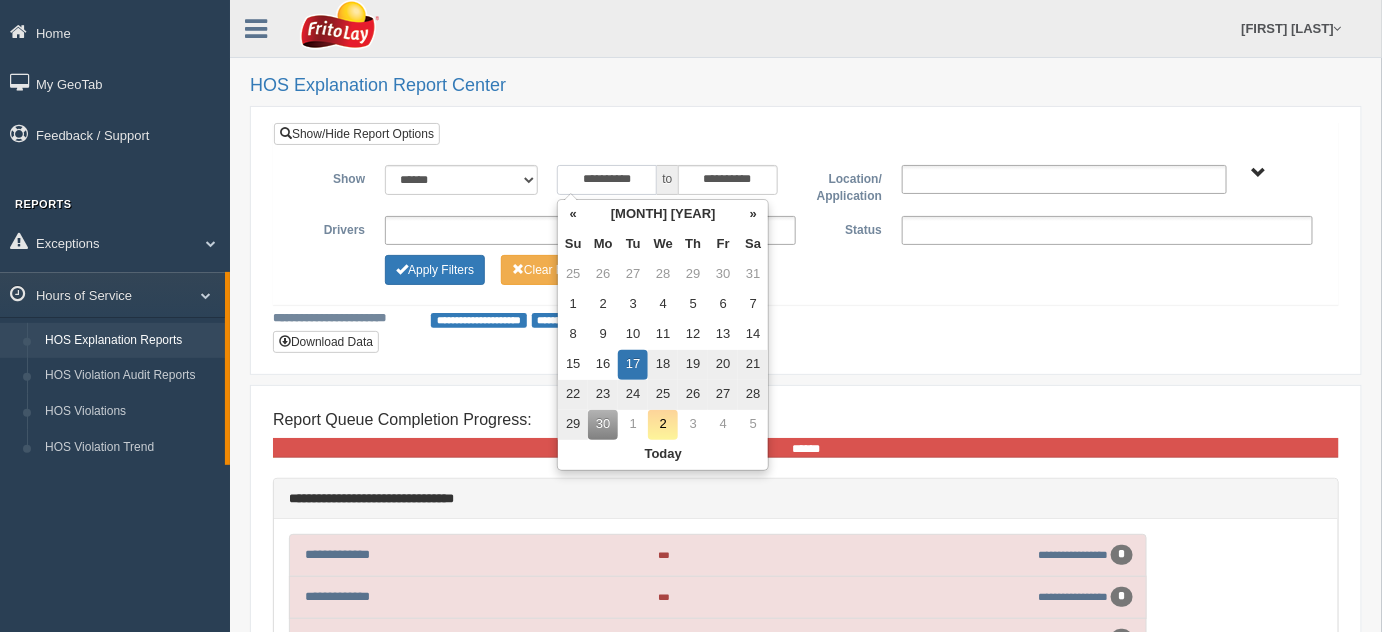 click on "[MASKED]" at bounding box center [607, 180] 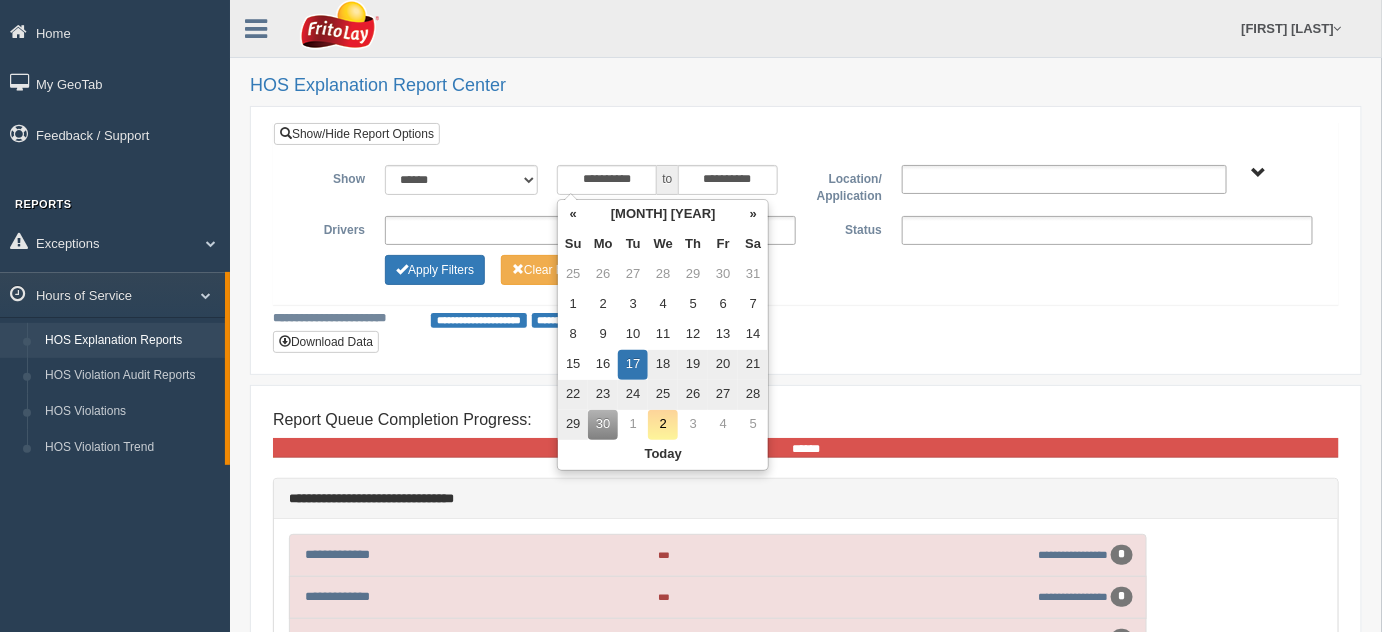 click on "26" at bounding box center [693, 365] 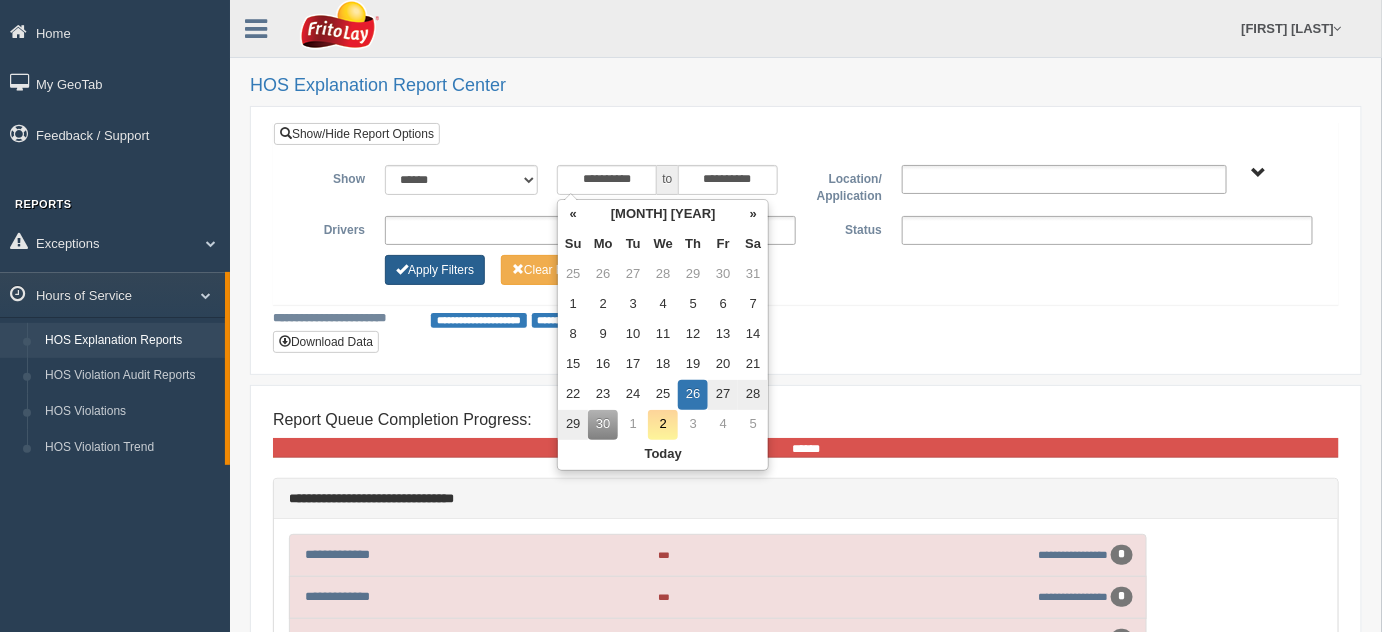 click on "Apply Filters" at bounding box center (435, 270) 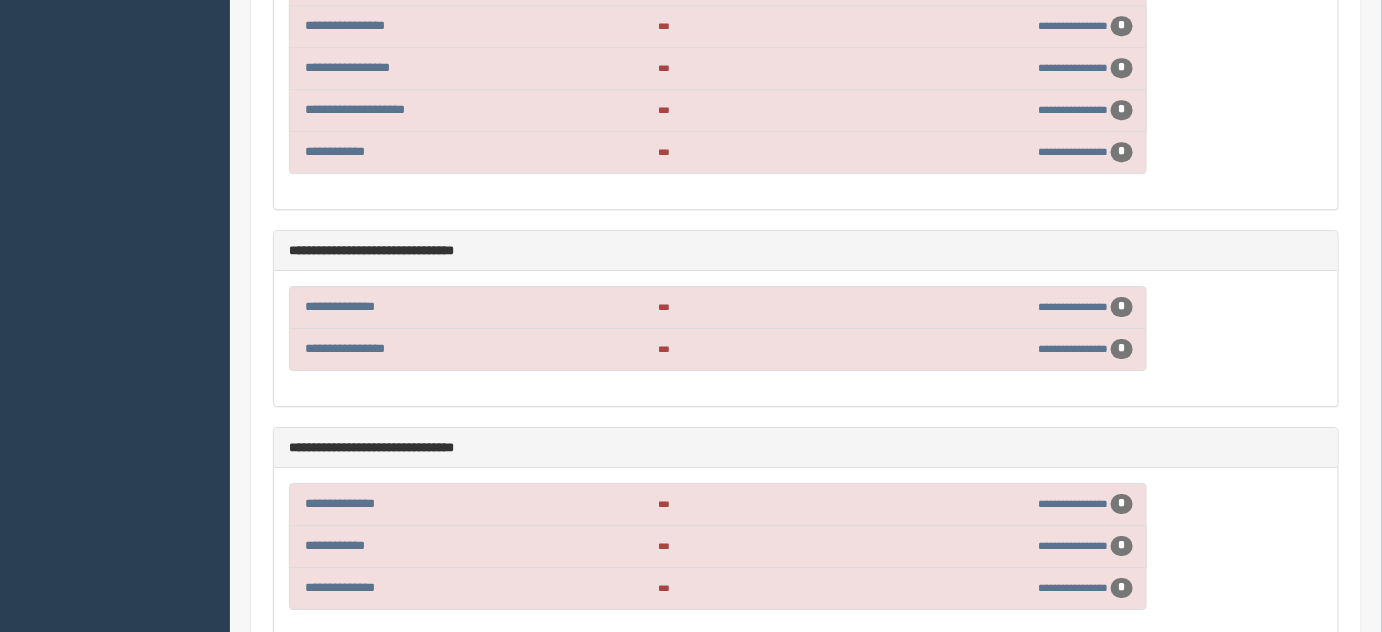 scroll, scrollTop: 2000, scrollLeft: 0, axis: vertical 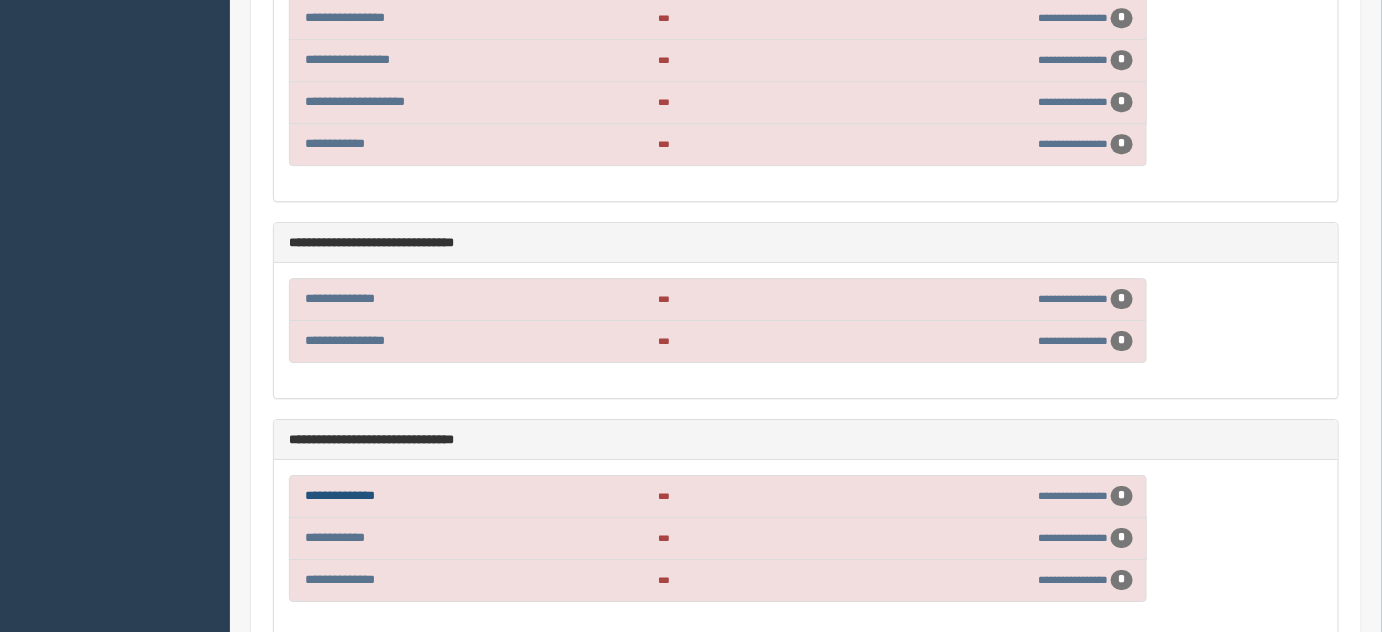 click on "**********" at bounding box center (340, 495) 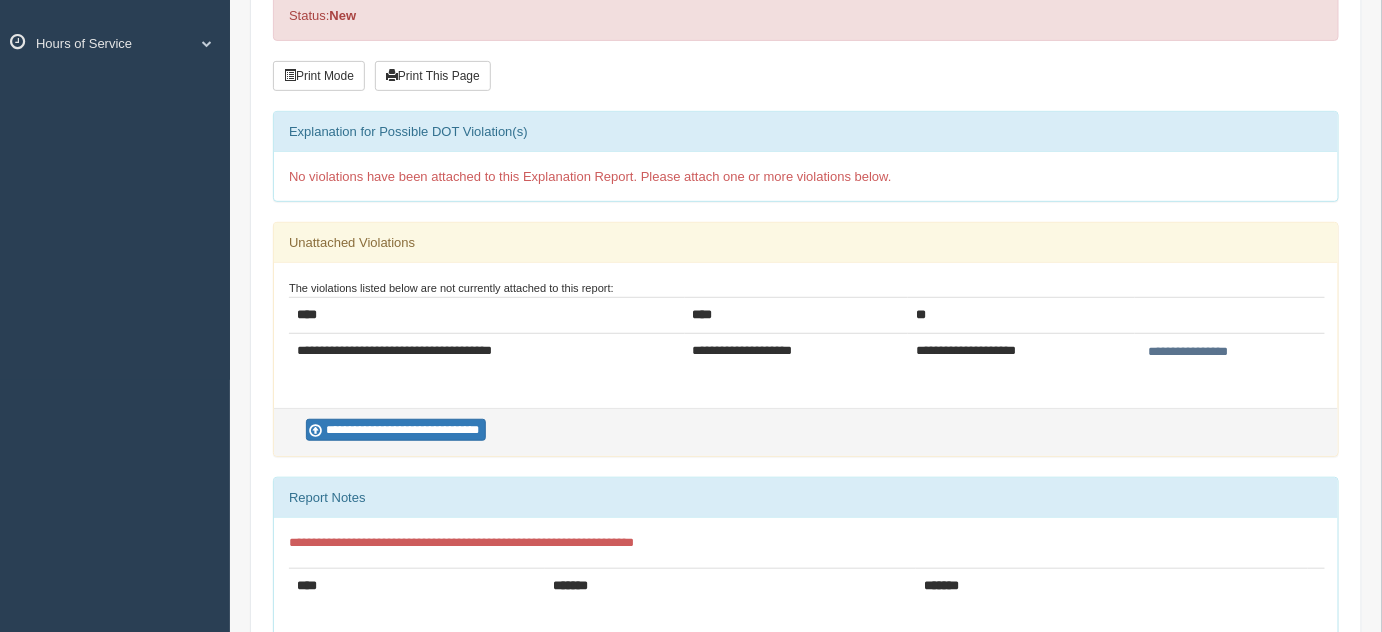 scroll, scrollTop: 272, scrollLeft: 0, axis: vertical 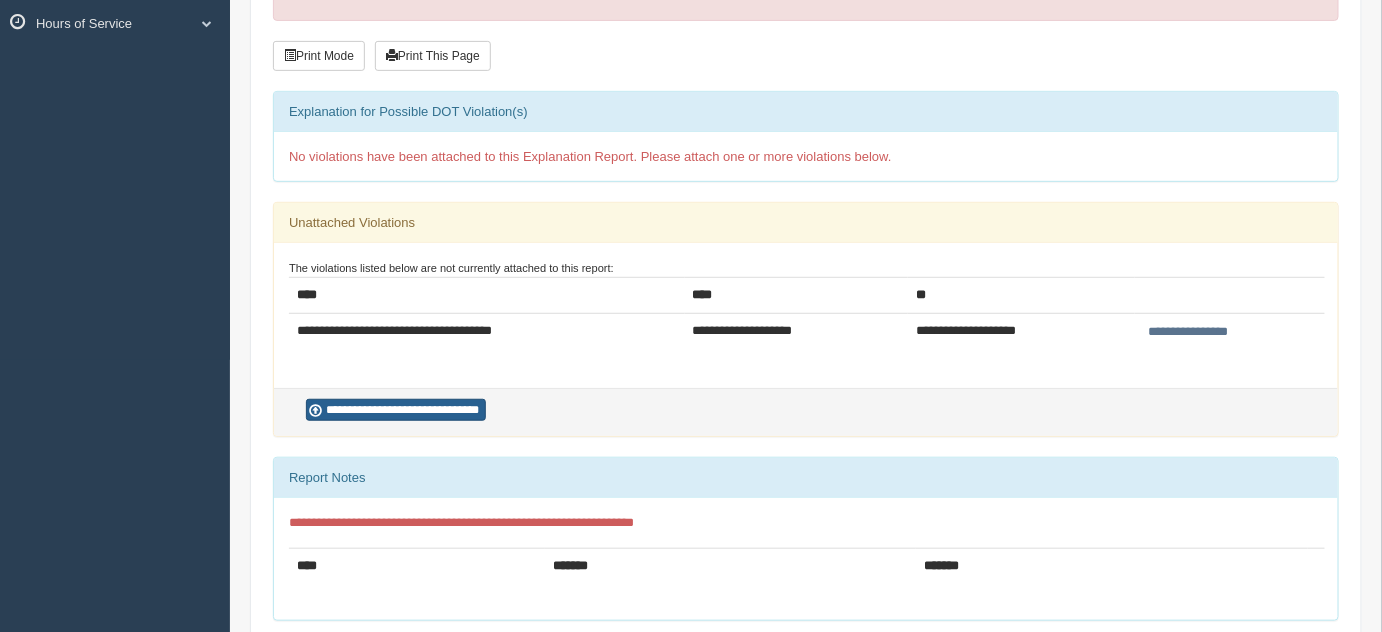click on "**********" at bounding box center (396, 410) 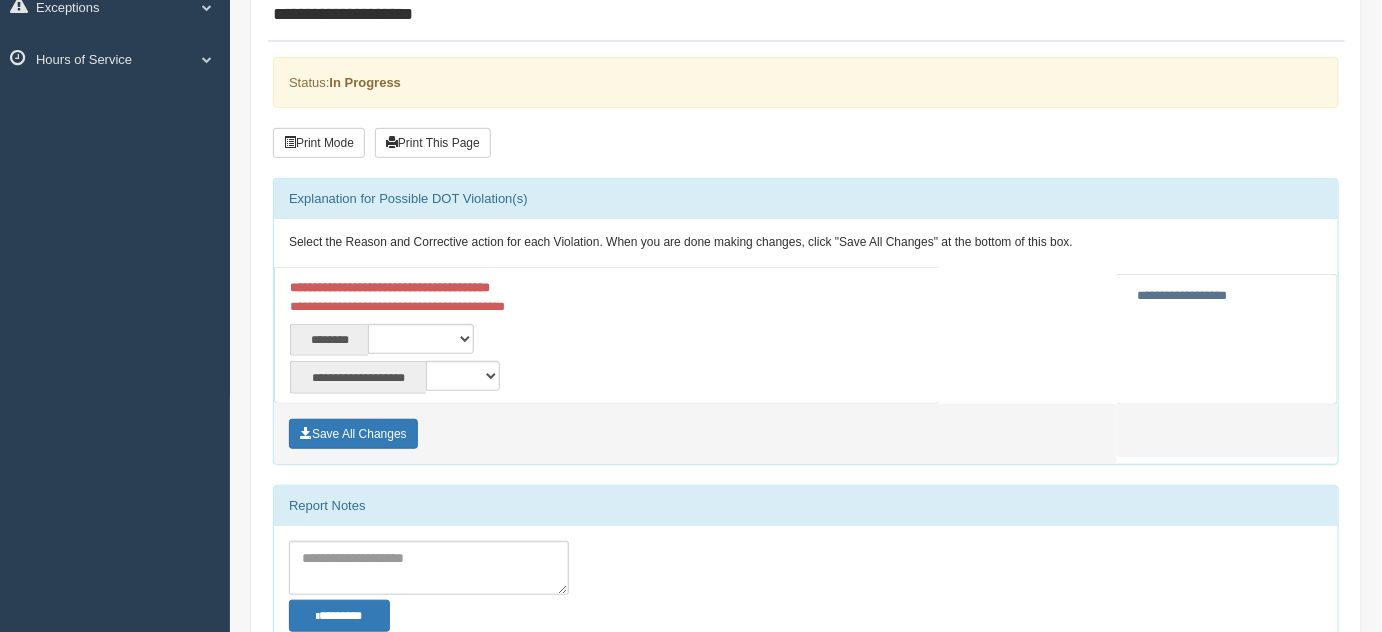 scroll, scrollTop: 272, scrollLeft: 0, axis: vertical 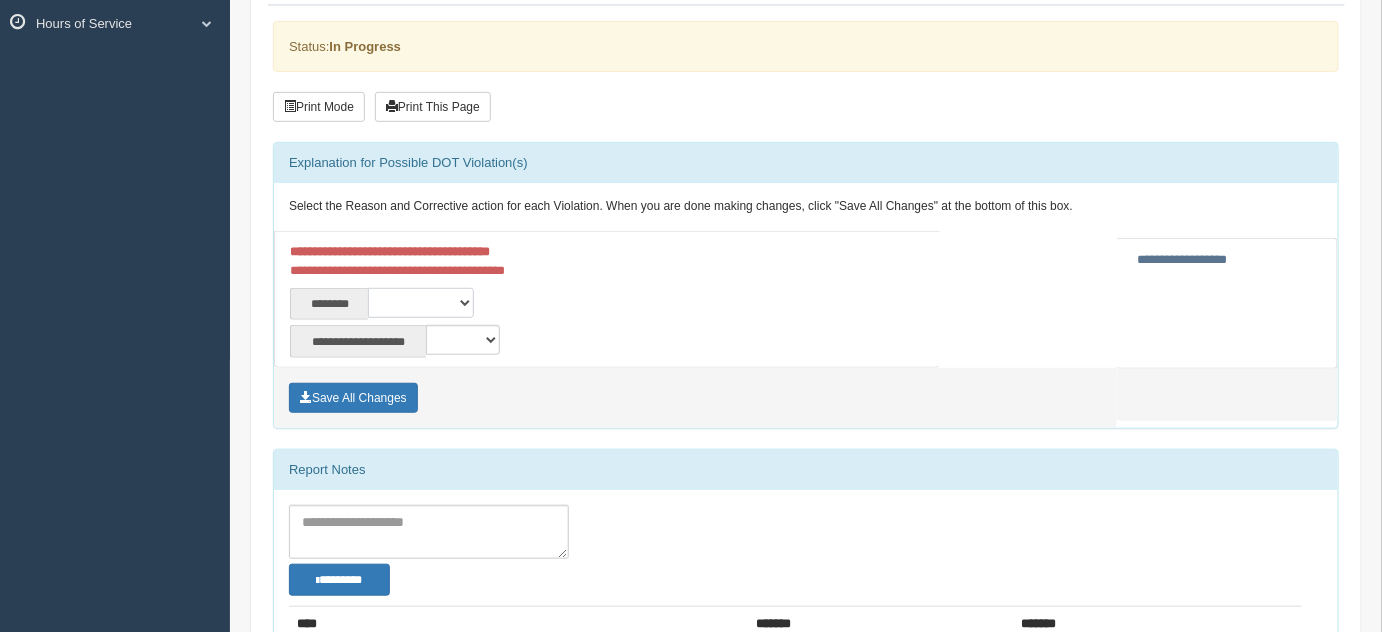 click on "**********" at bounding box center [421, 303] 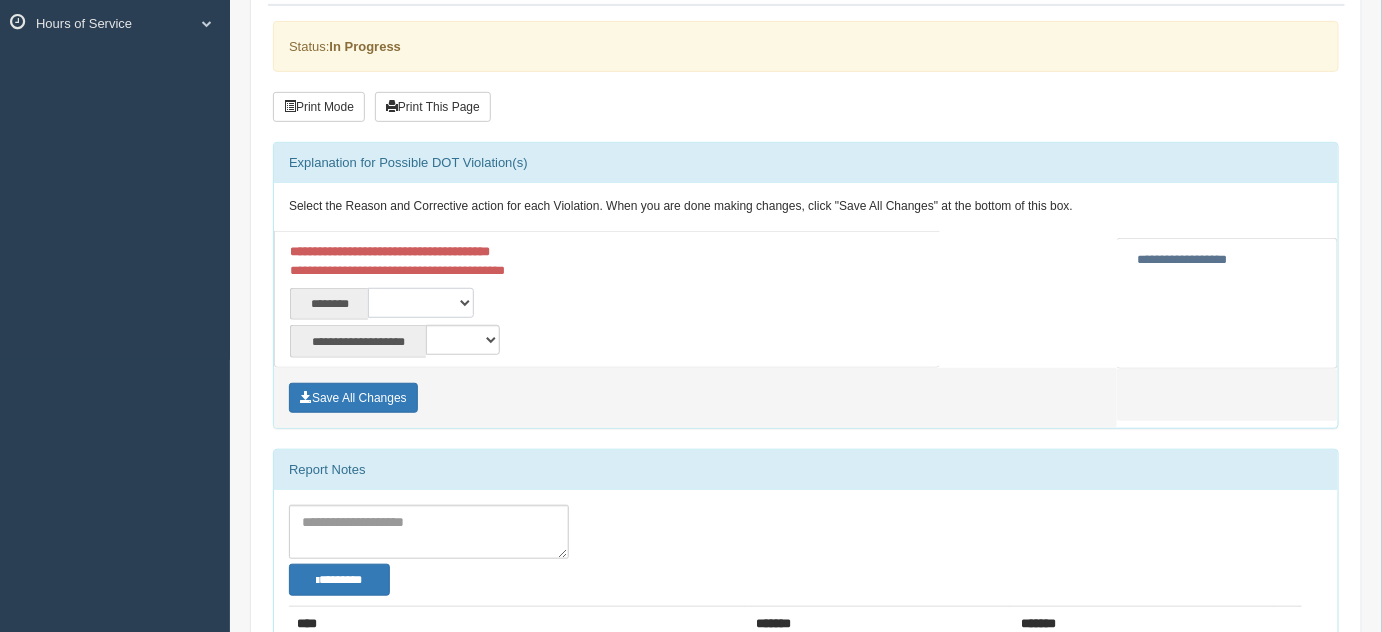 select on "****" 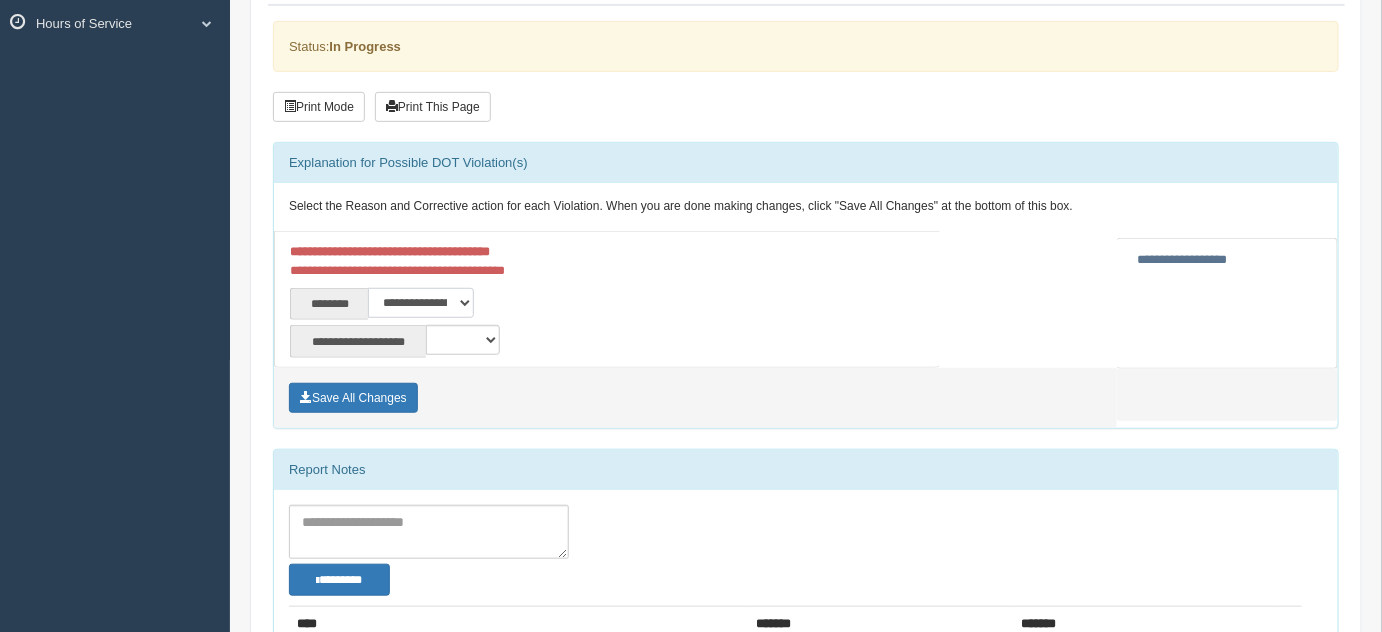click on "**********" at bounding box center [421, 303] 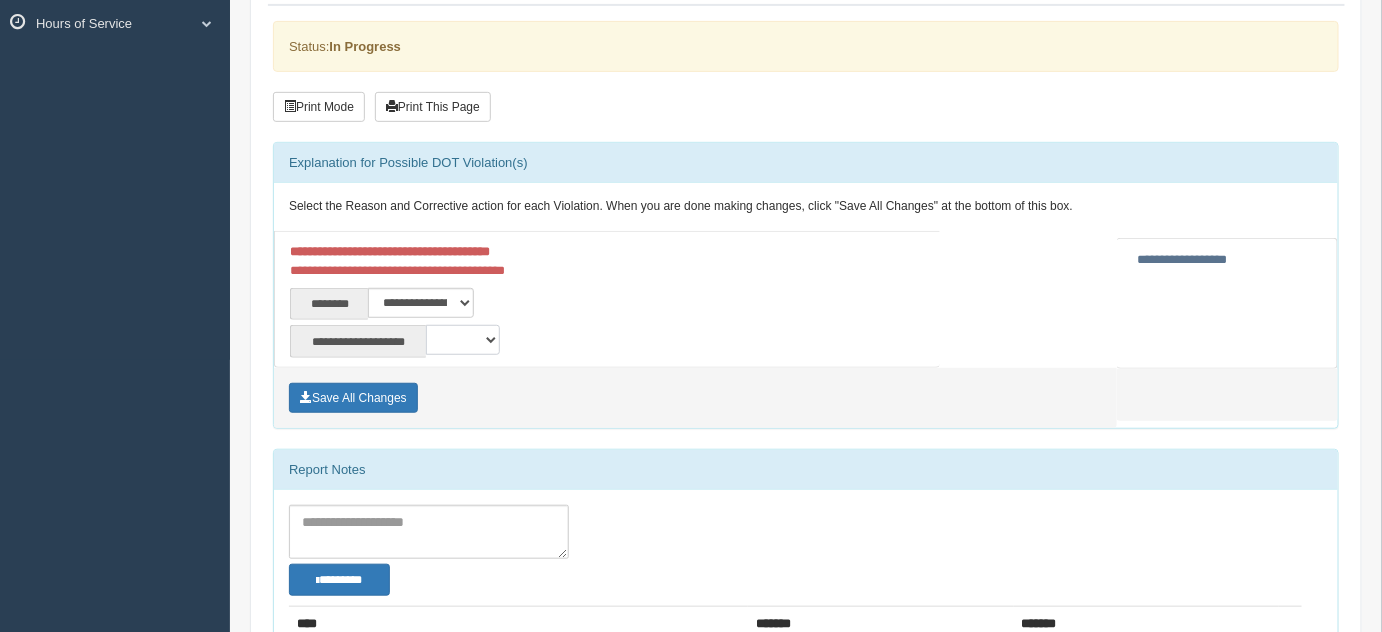 click on "**********" at bounding box center (463, 340) 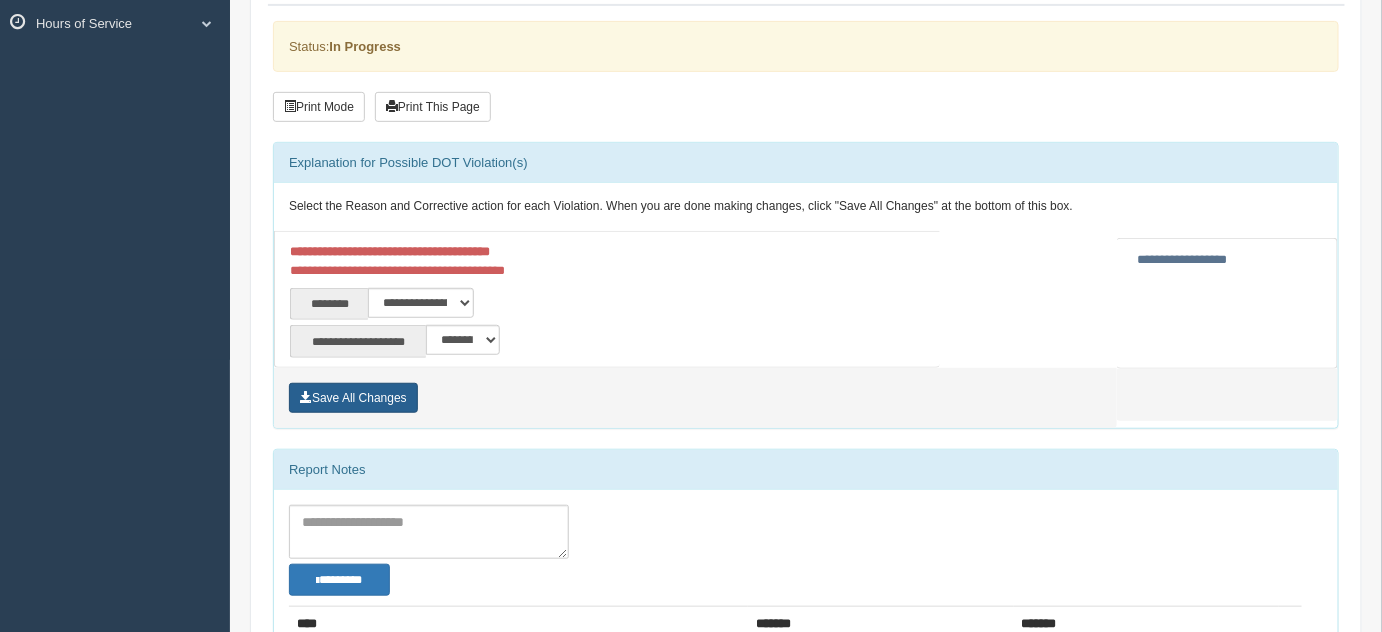 click on "Save All Changes" at bounding box center (353, 398) 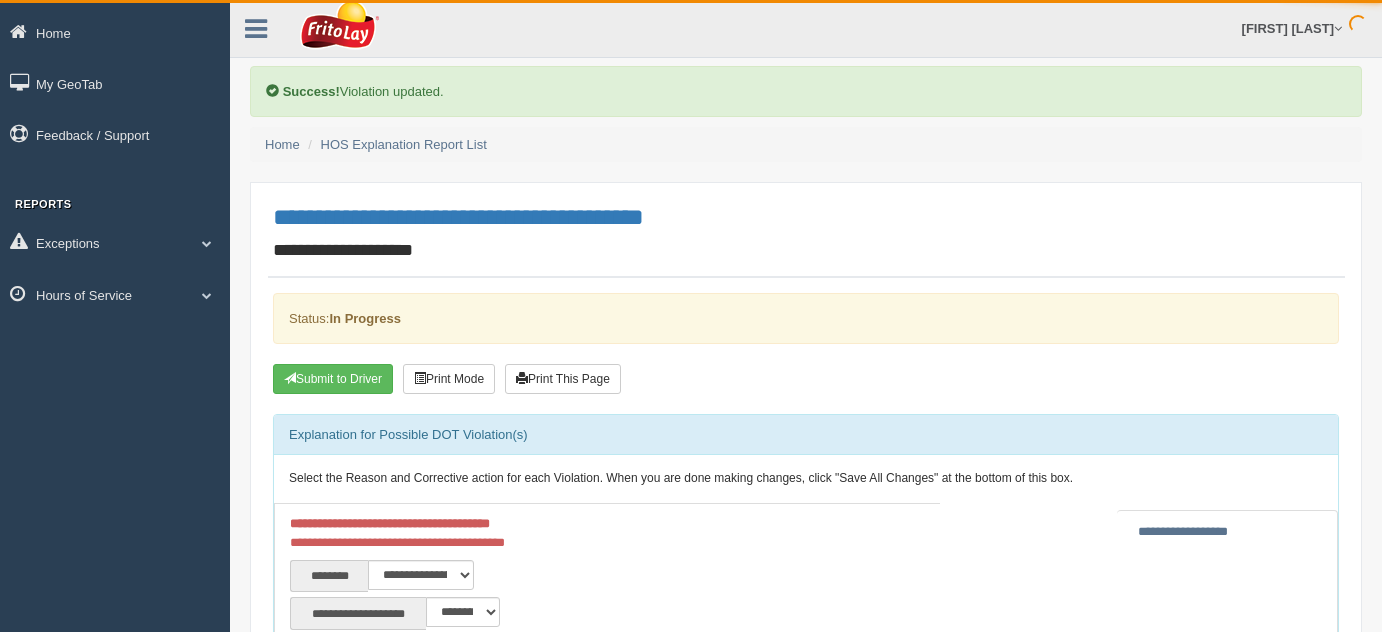 scroll, scrollTop: 0, scrollLeft: 0, axis: both 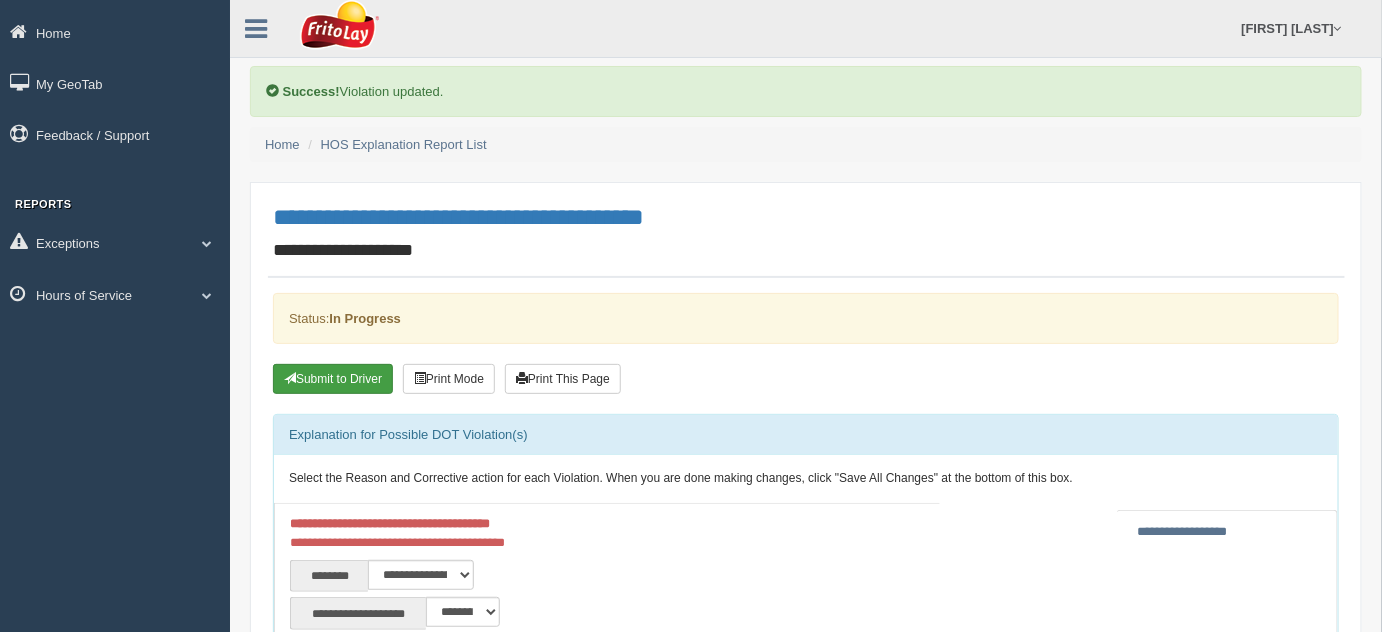 click on "Submit to Driver" at bounding box center (333, 379) 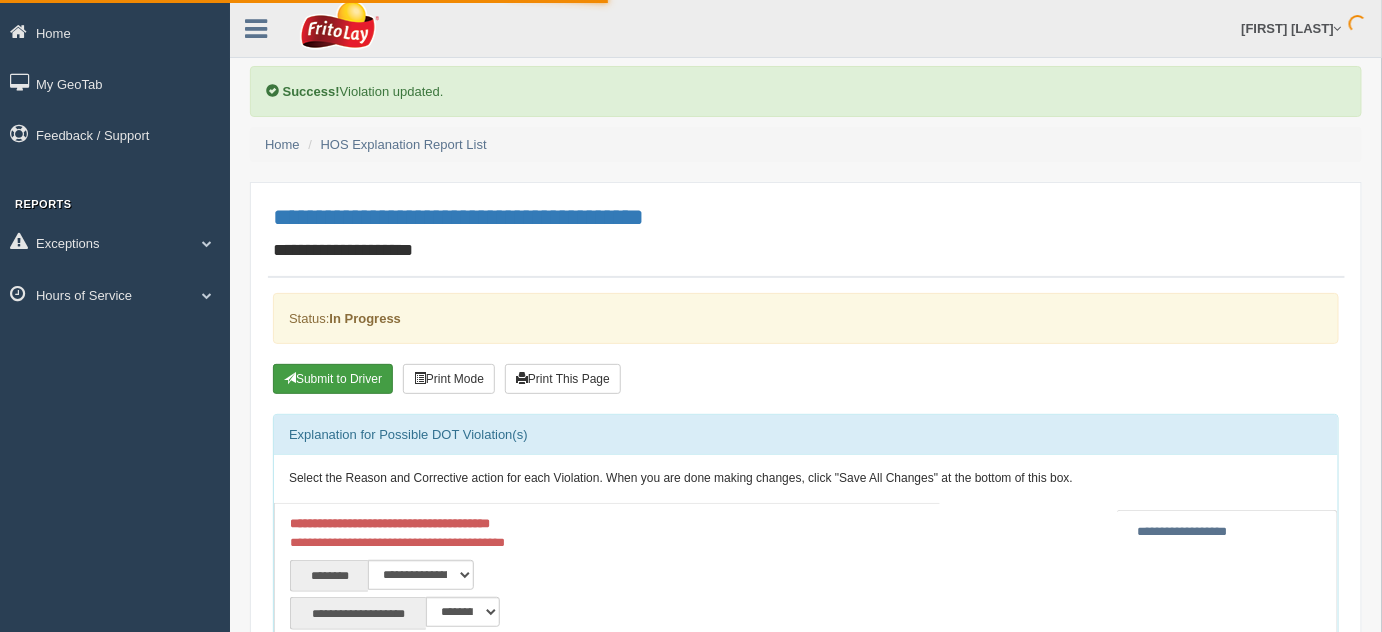 click on "Submit to Driver" at bounding box center (333, 379) 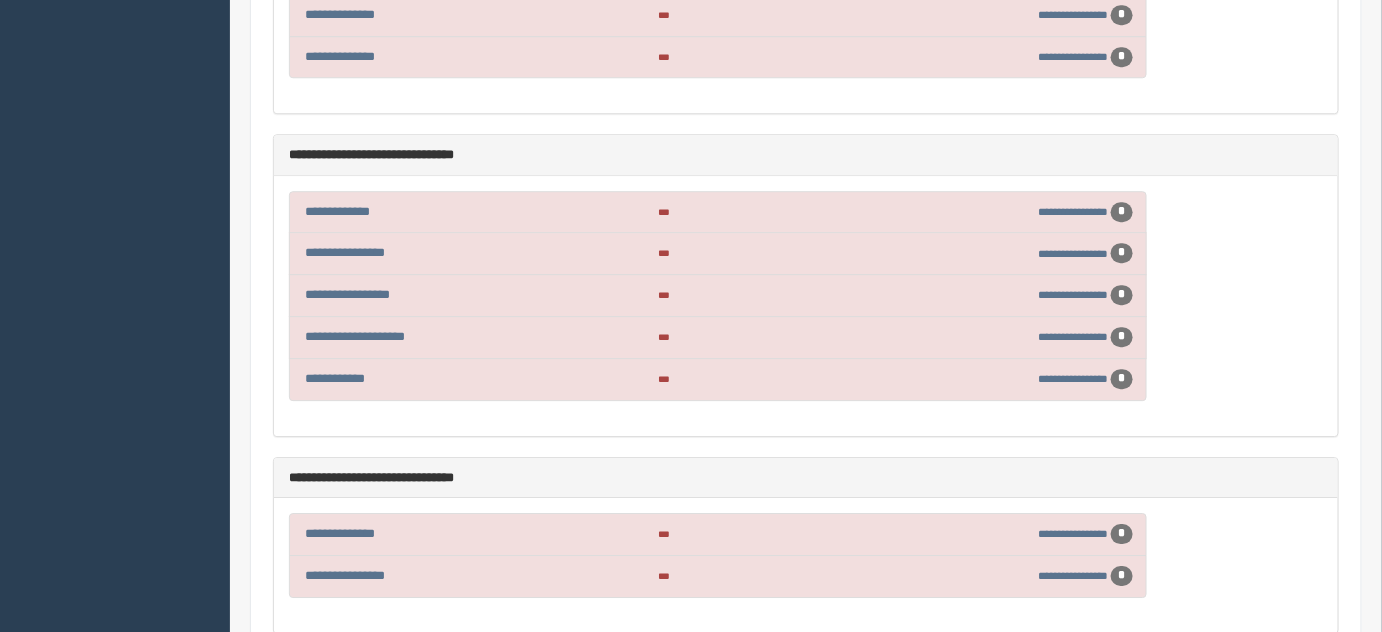 scroll, scrollTop: 1818, scrollLeft: 0, axis: vertical 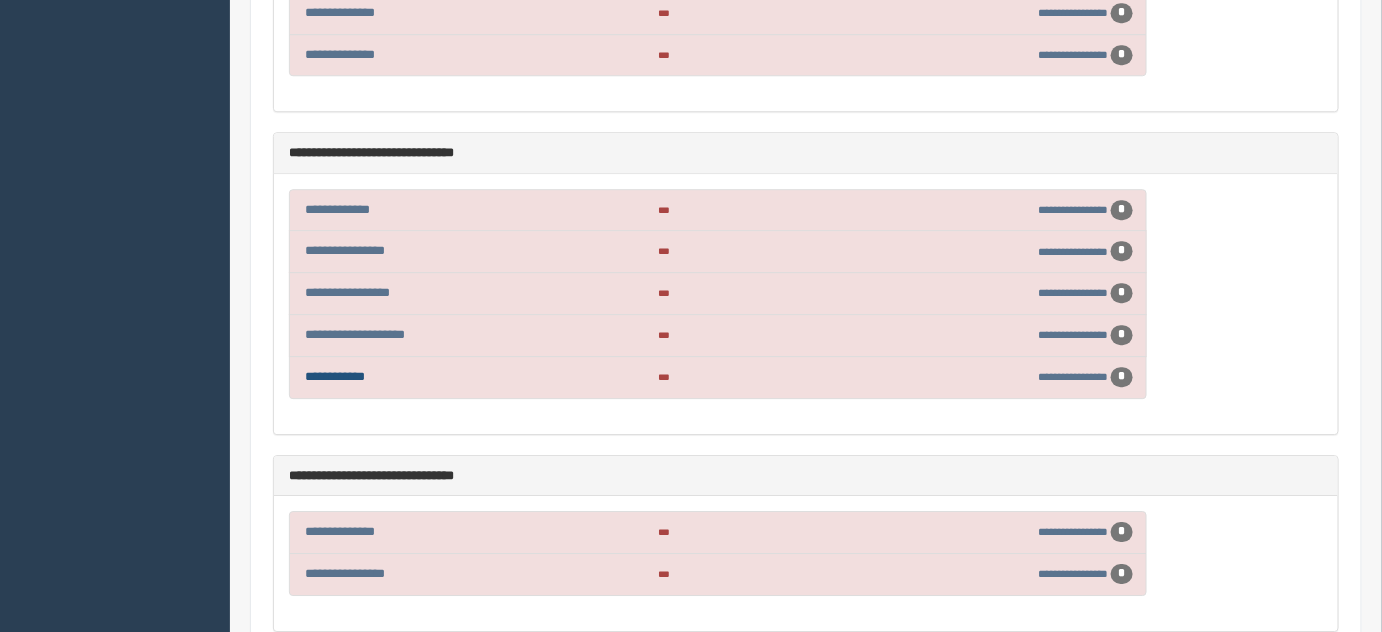 click on "**********" at bounding box center [335, 376] 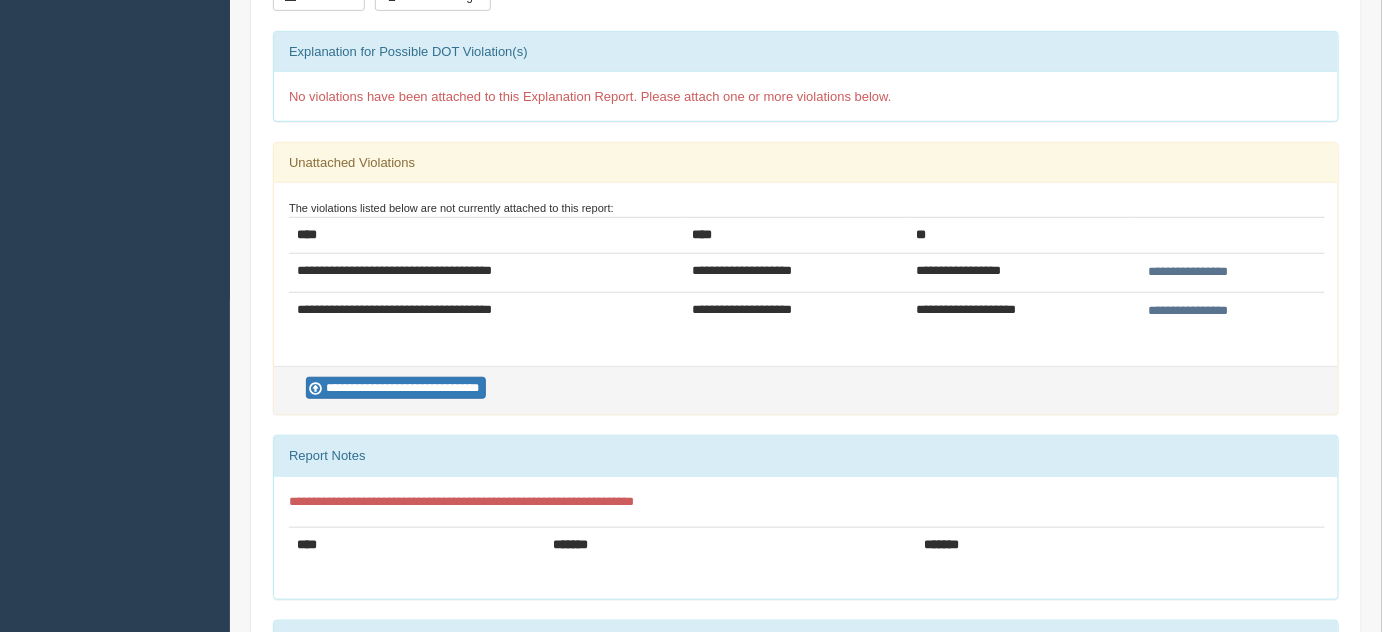 scroll, scrollTop: 363, scrollLeft: 0, axis: vertical 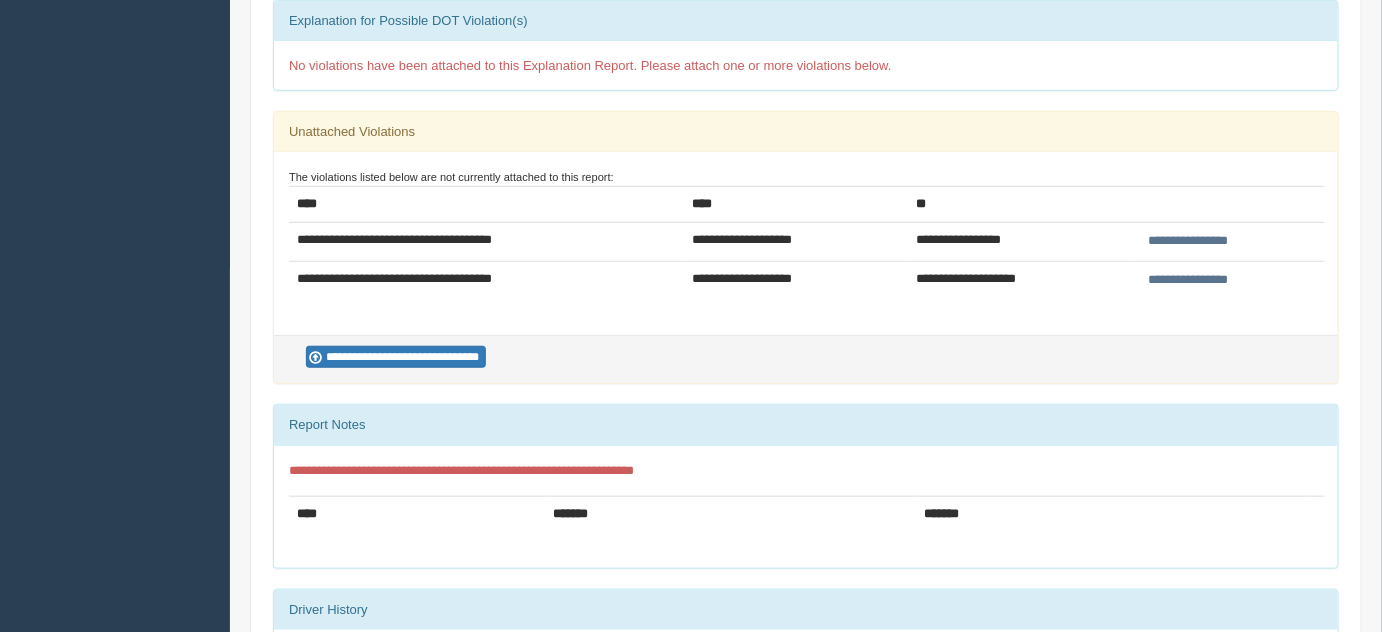 click on "**********" at bounding box center (1189, 241) 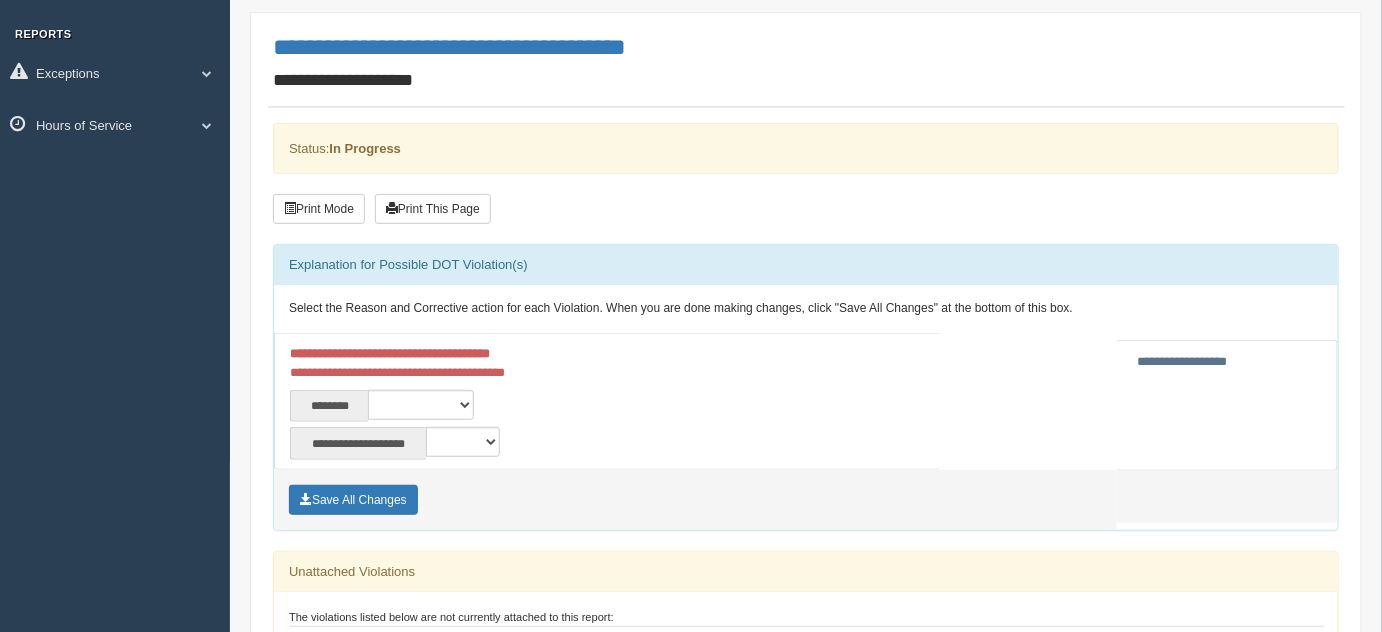 scroll, scrollTop: 181, scrollLeft: 0, axis: vertical 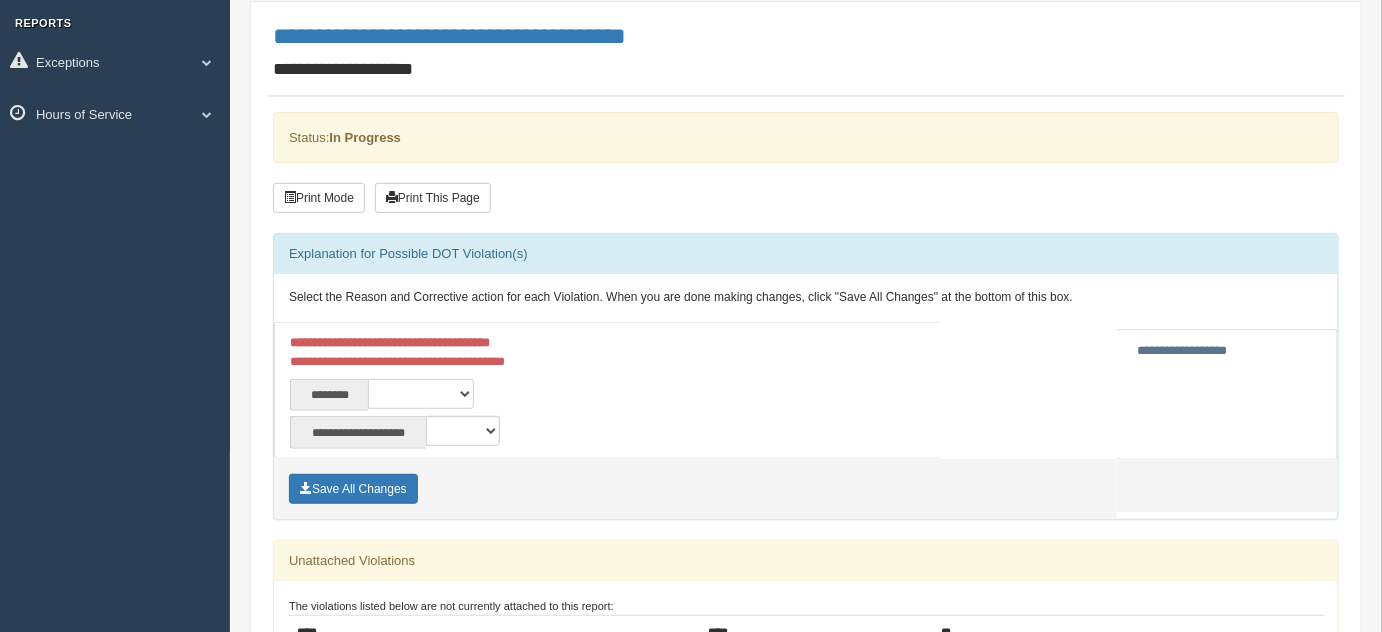 click on "**********" at bounding box center (421, 394) 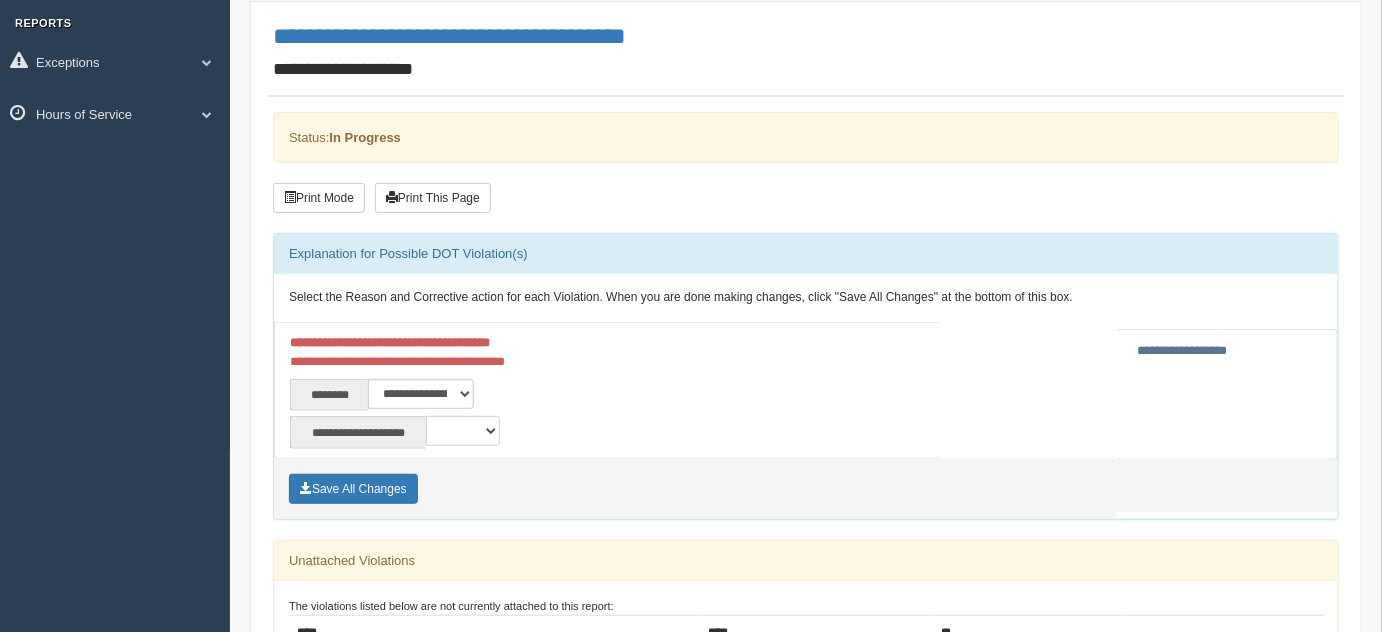 click on "**********" at bounding box center (463, 431) 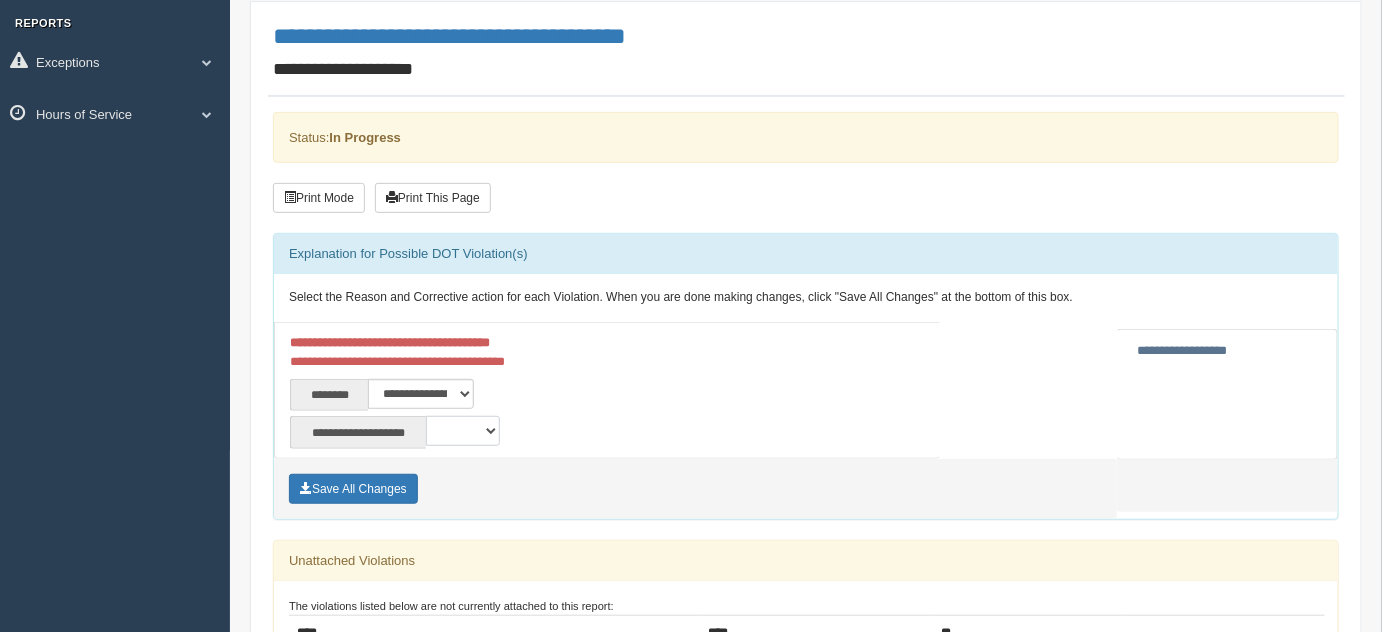 select on "**" 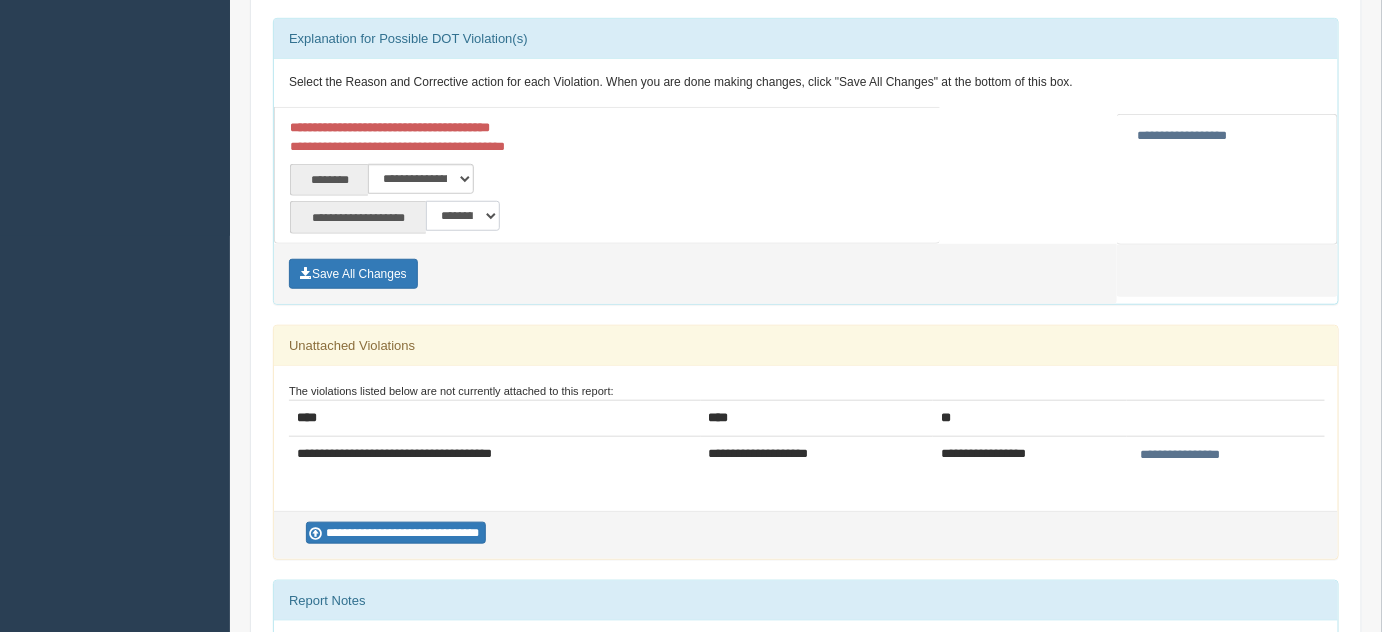 scroll, scrollTop: 454, scrollLeft: 0, axis: vertical 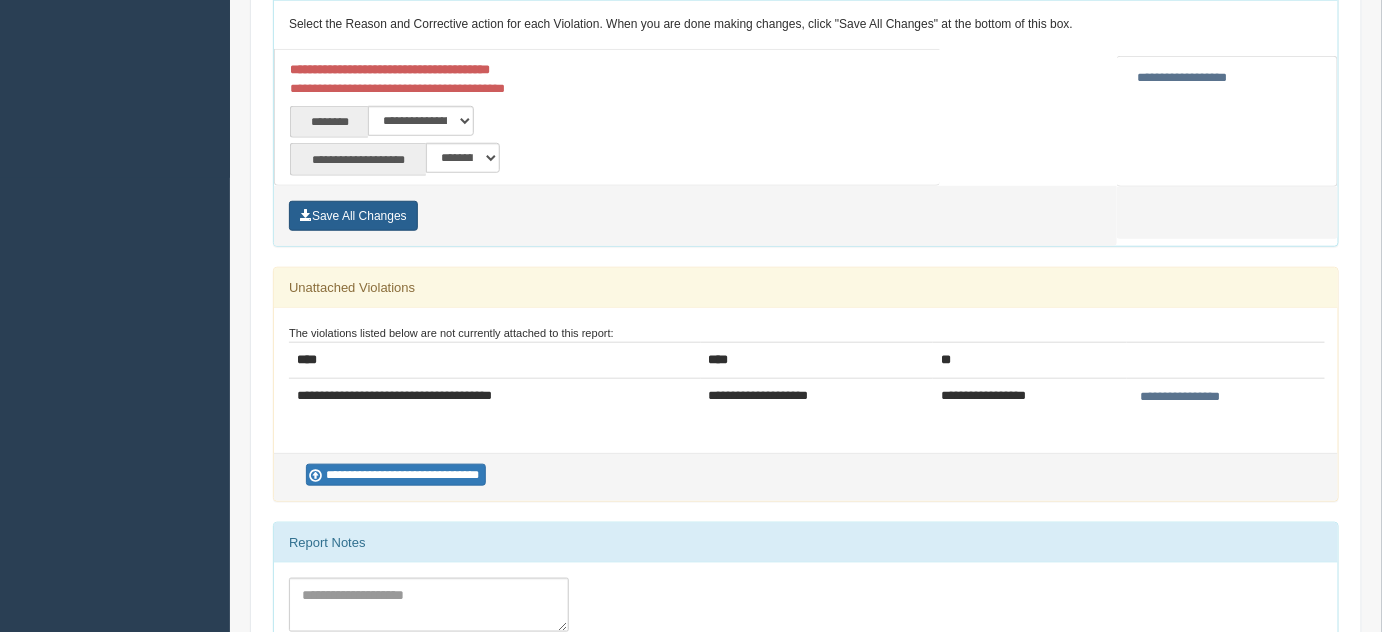 click on "Save All Changes" at bounding box center [353, 216] 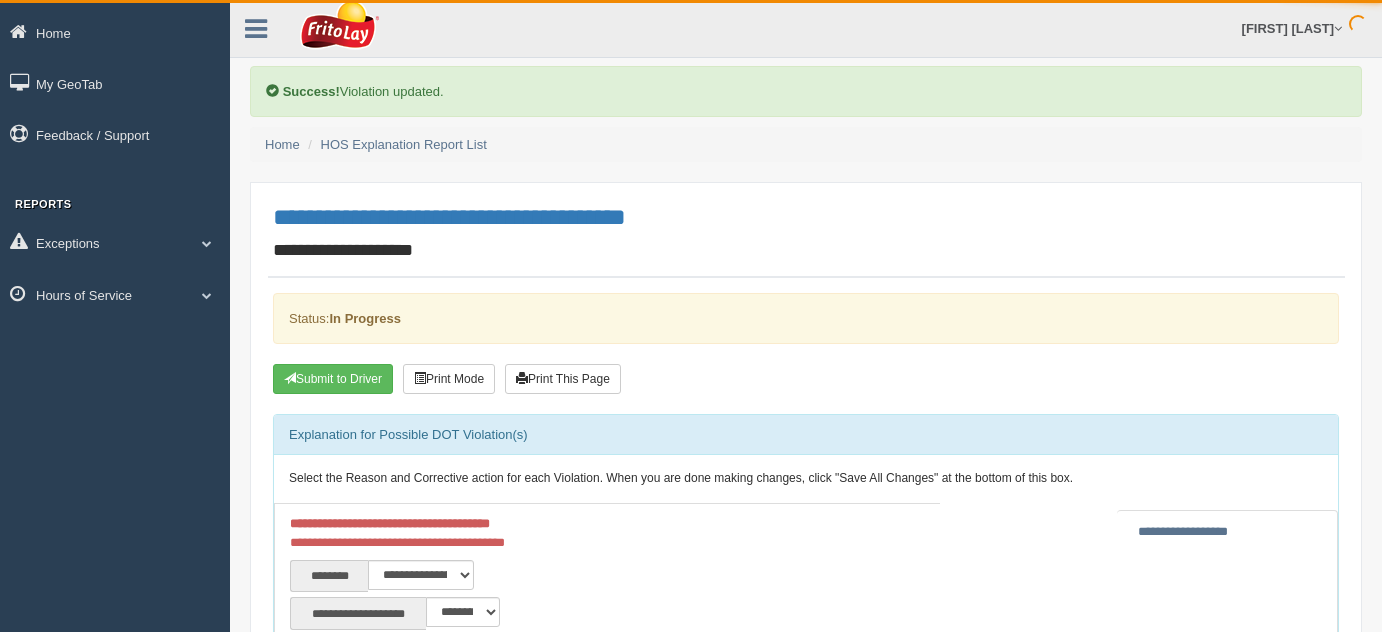 scroll, scrollTop: 0, scrollLeft: 0, axis: both 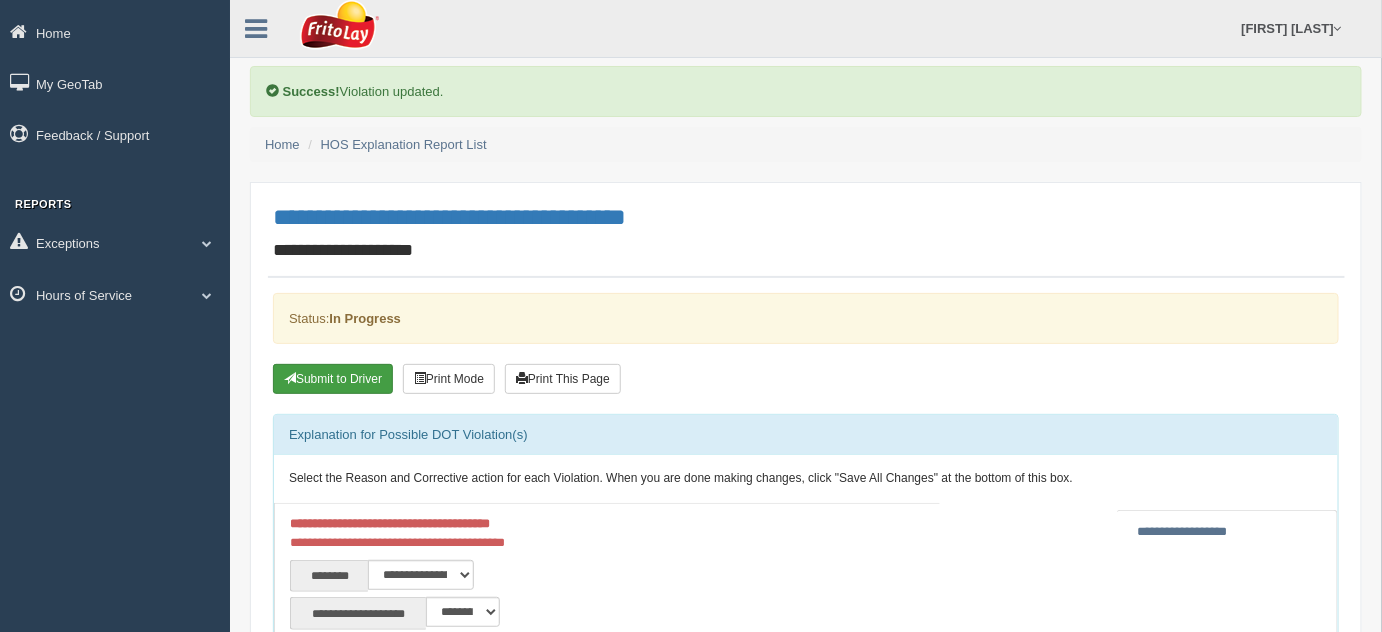click on "Submit to Driver" at bounding box center [333, 379] 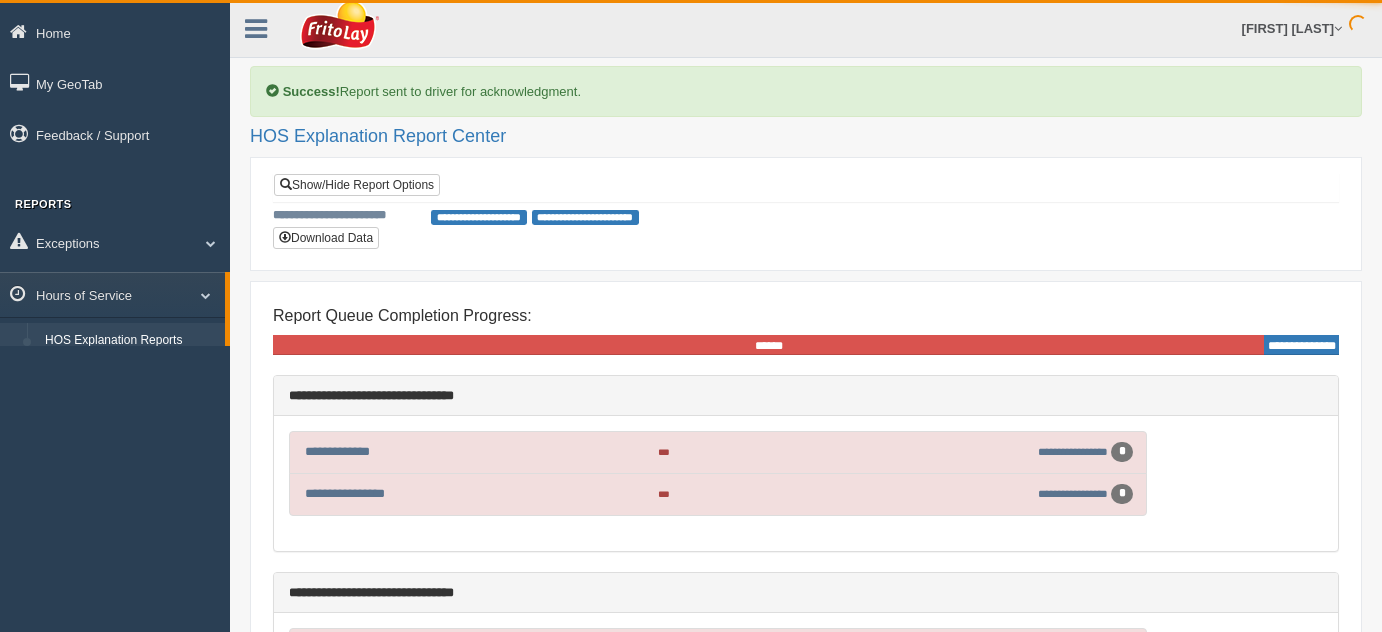 scroll, scrollTop: 0, scrollLeft: 0, axis: both 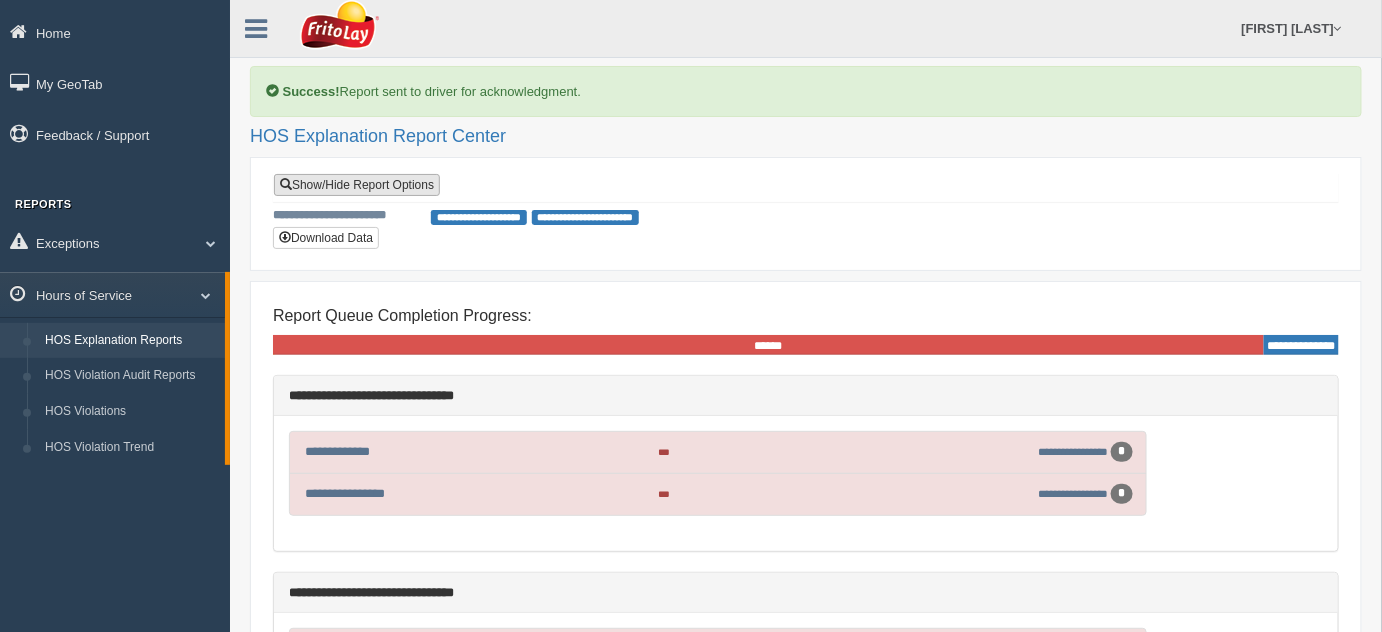 click on "Show/Hide Report Options" at bounding box center [357, 185] 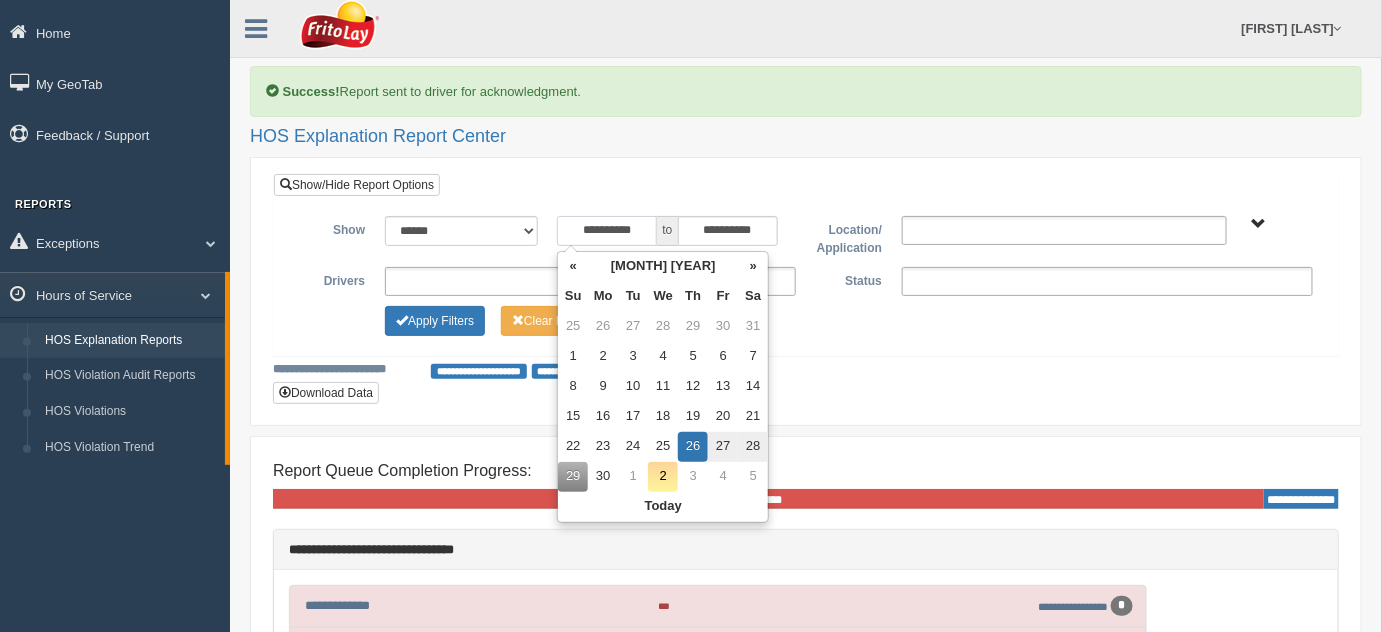 click on "**********" at bounding box center (607, 231) 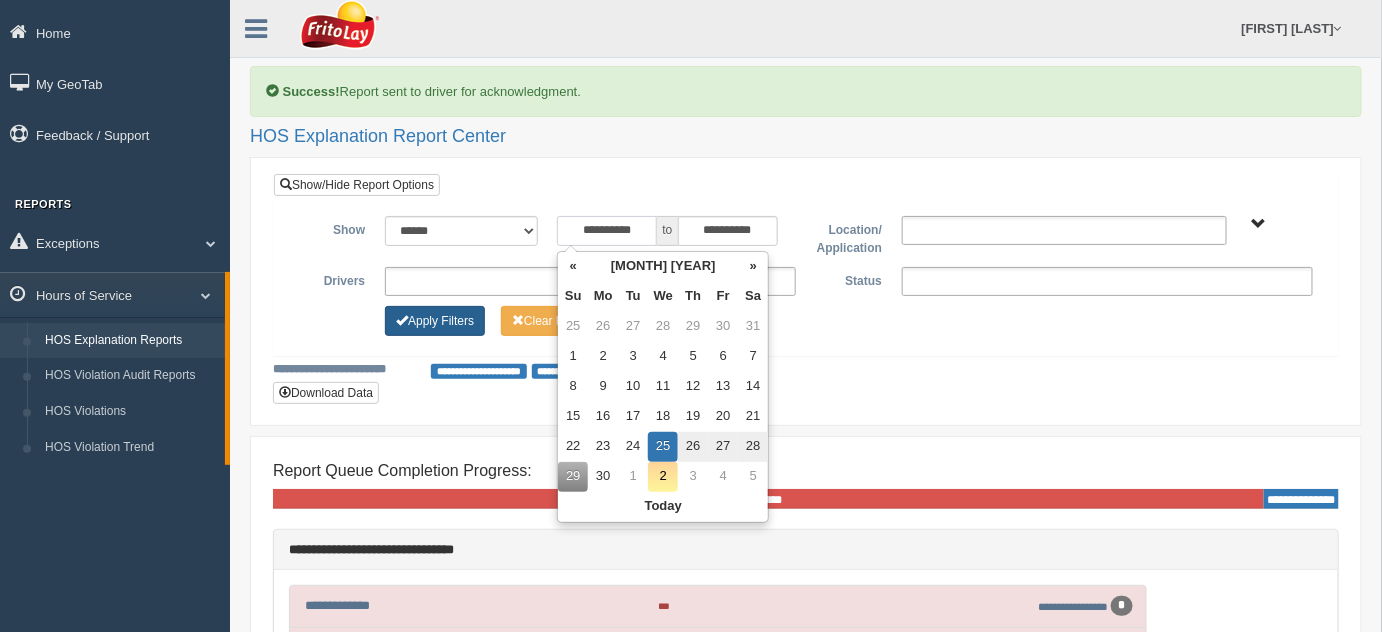 type on "**********" 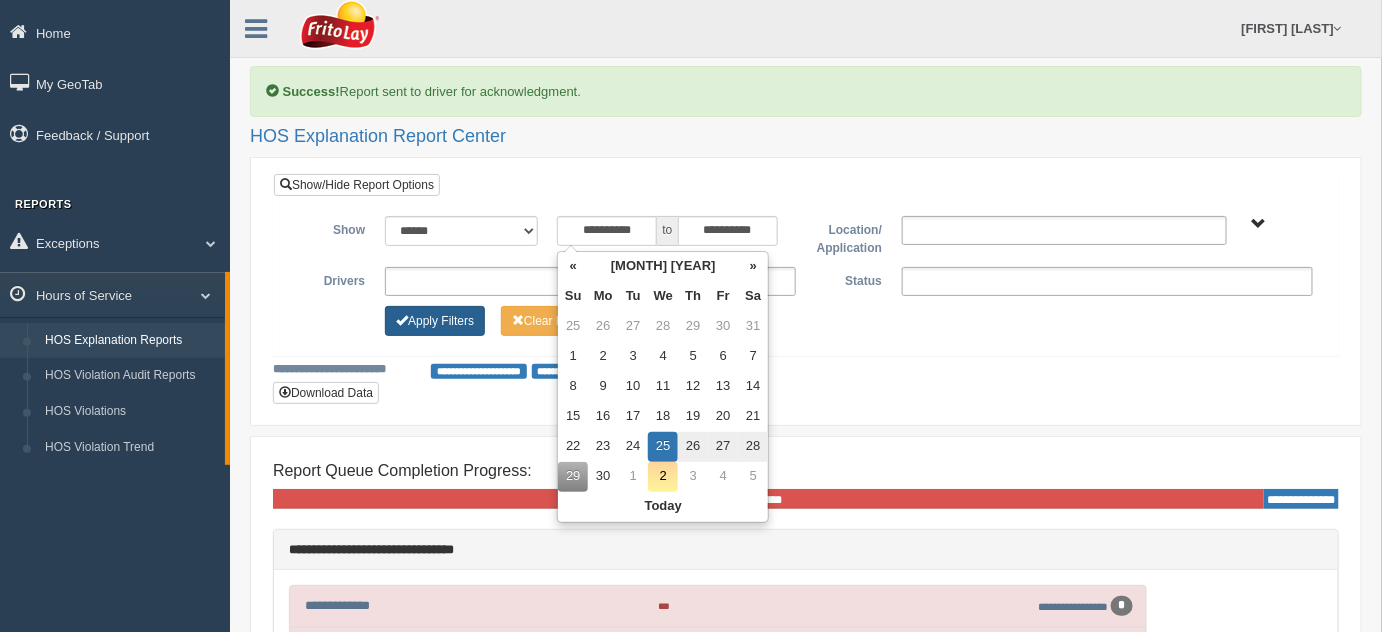 click on "Apply Filters" at bounding box center [435, 321] 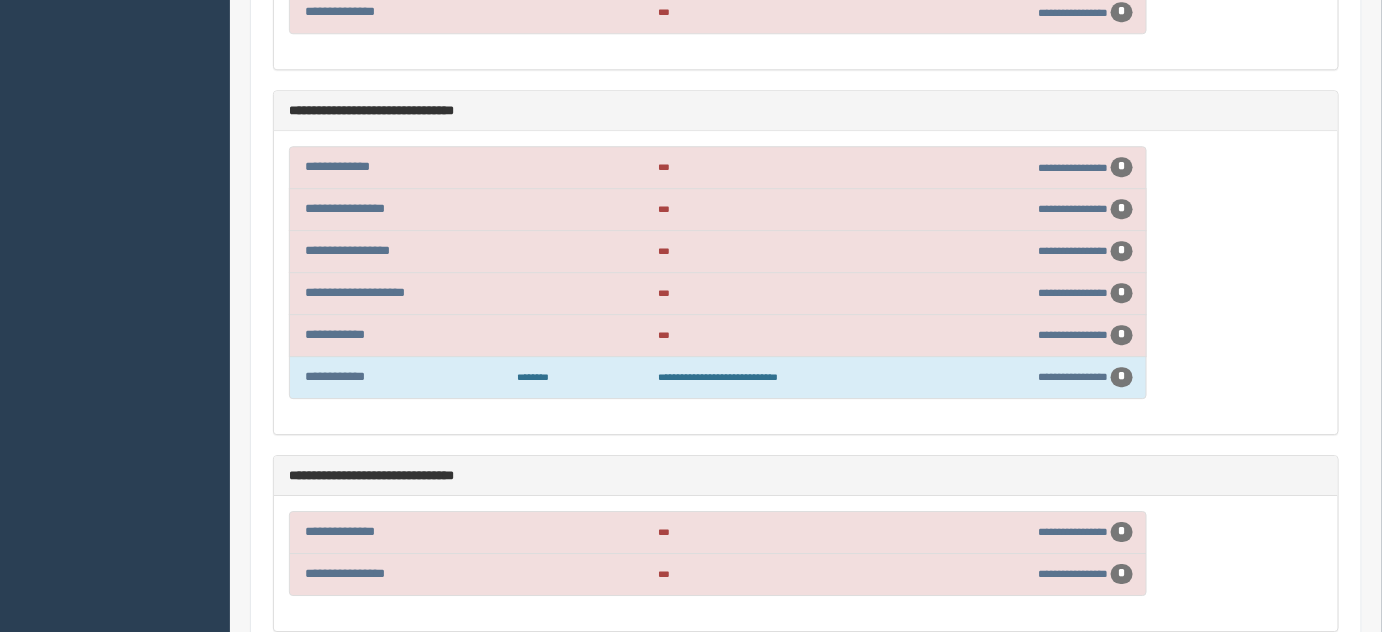 scroll, scrollTop: 1778, scrollLeft: 0, axis: vertical 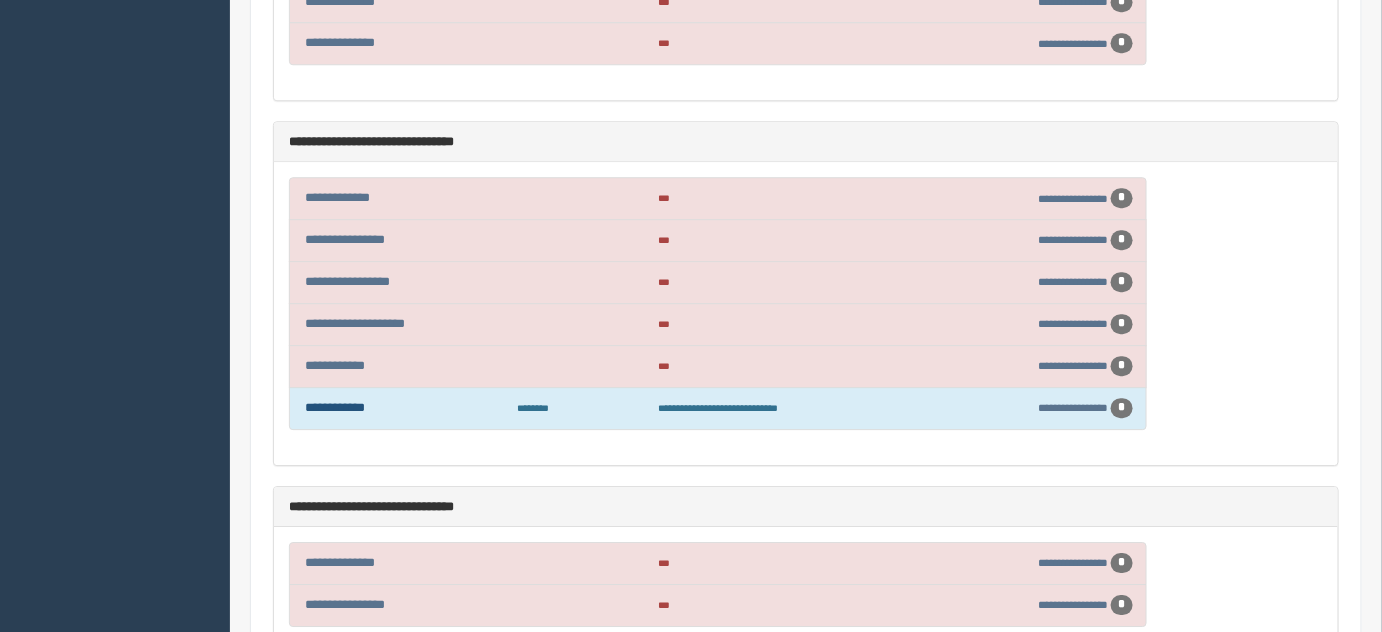 click on "**********" at bounding box center (335, 407) 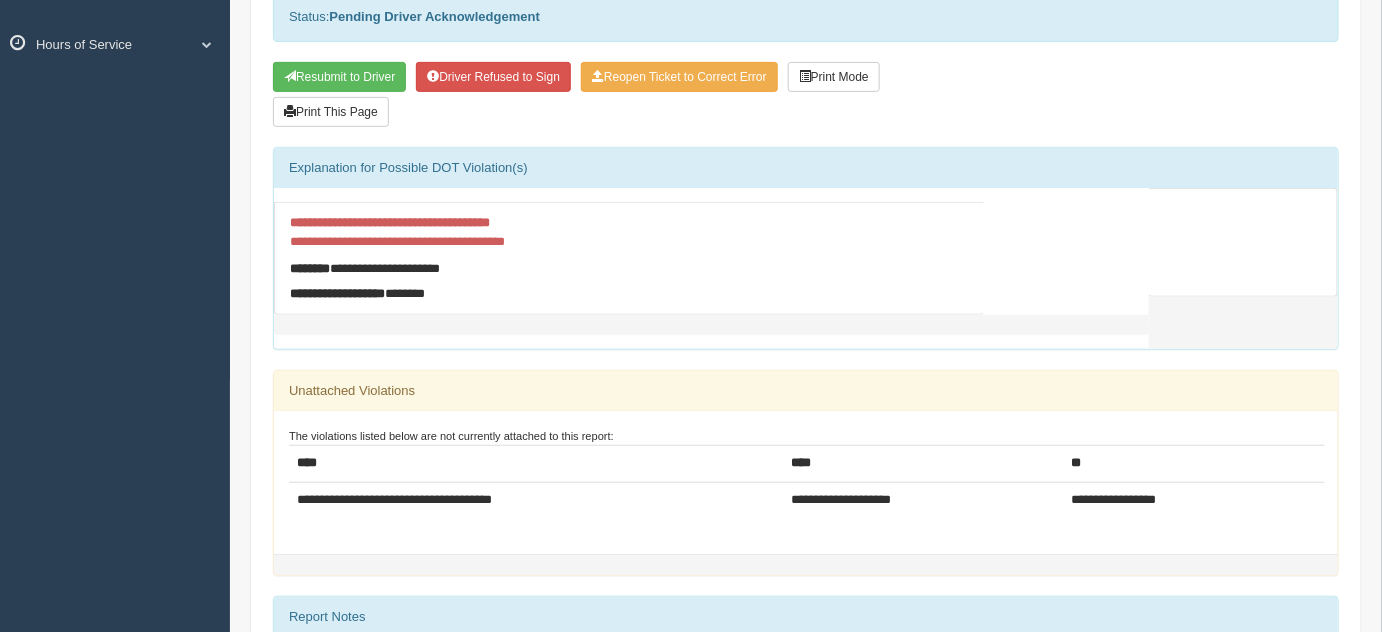 scroll, scrollTop: 219, scrollLeft: 0, axis: vertical 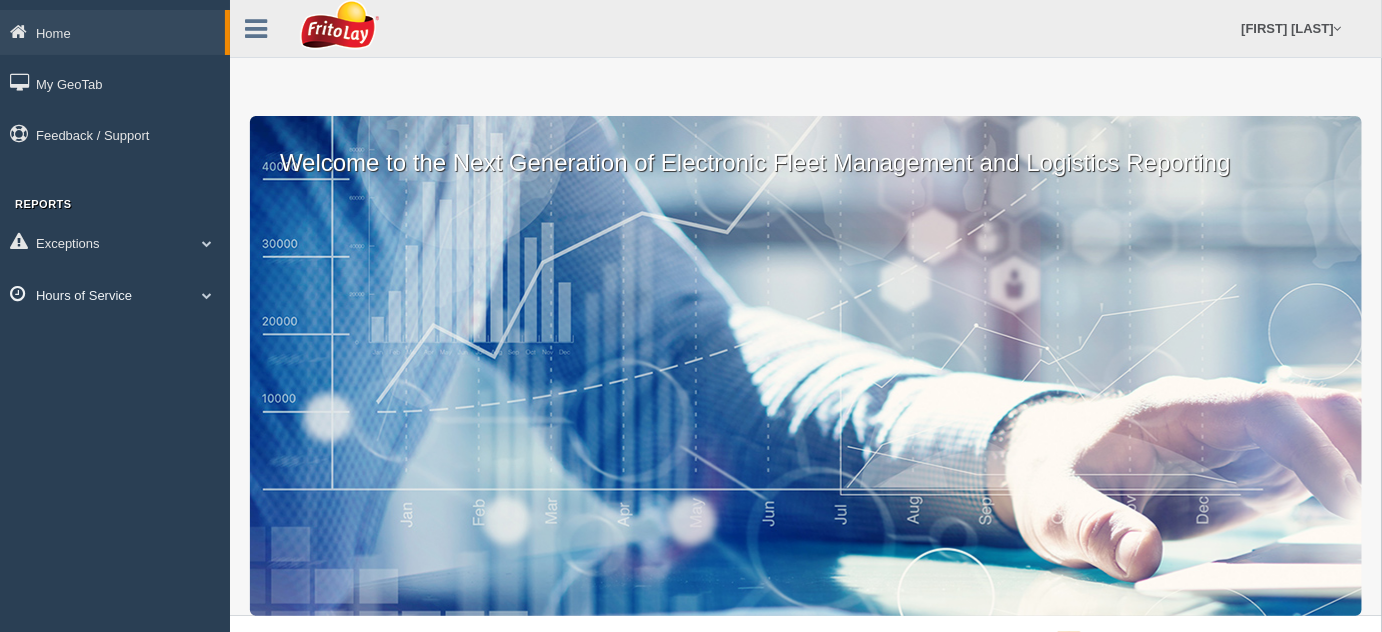 click on "Hours of Service" at bounding box center (112, 32) 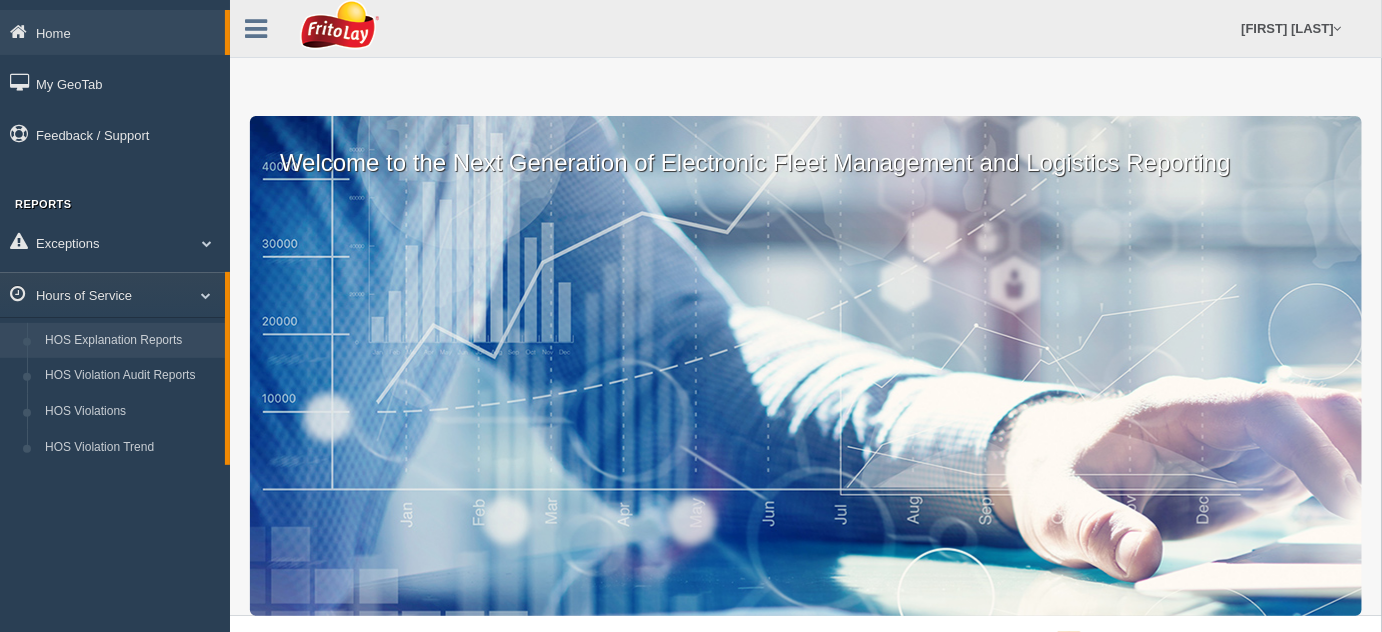 click on "HOS Explanation Reports" at bounding box center [130, 341] 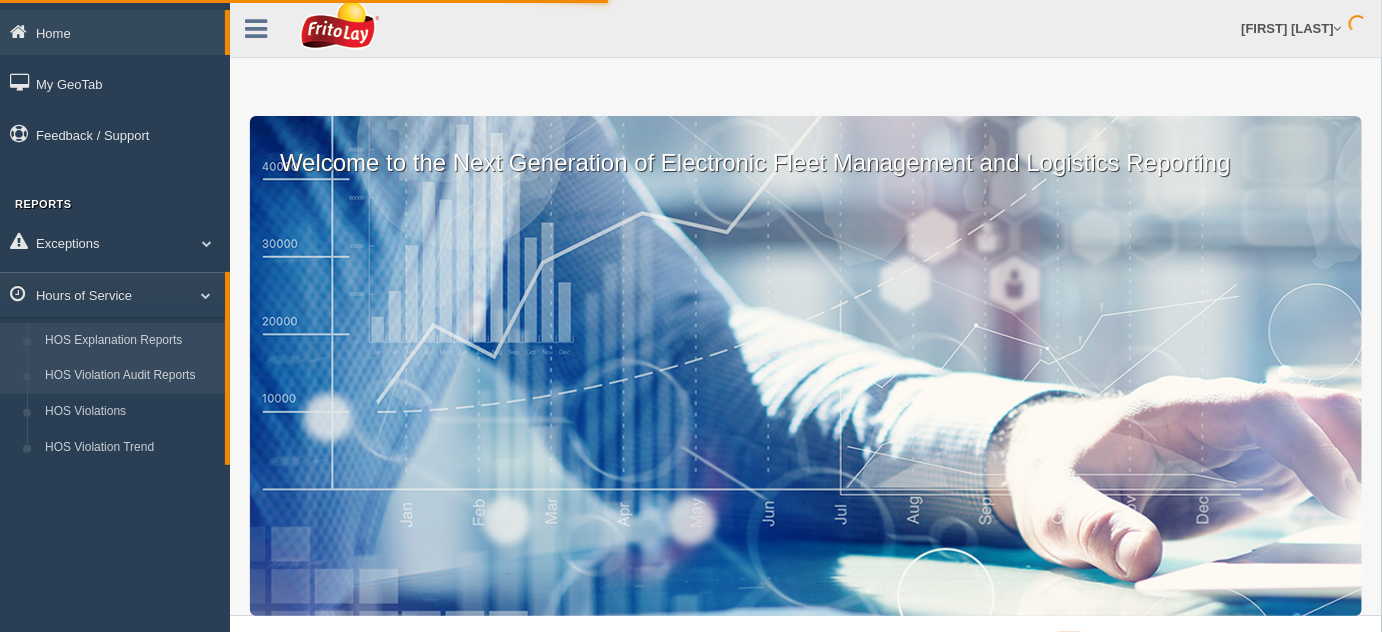 click on "HOS Violation Audit Reports" at bounding box center [130, 376] 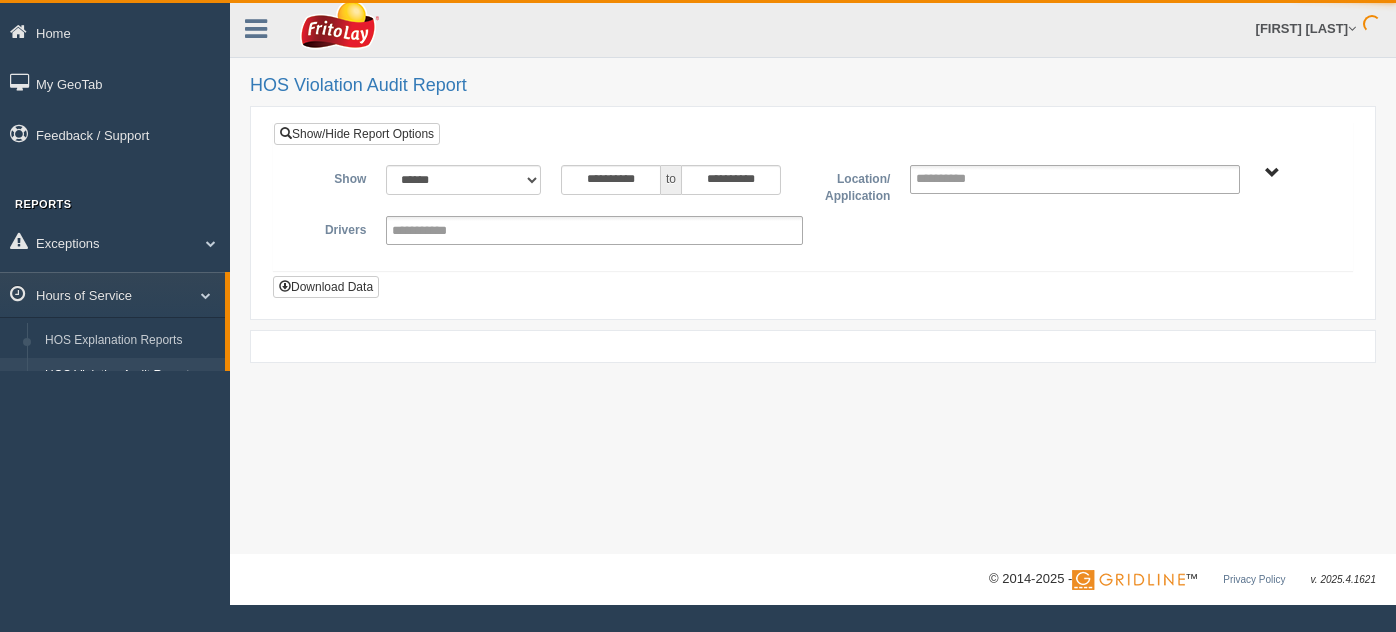 scroll, scrollTop: 0, scrollLeft: 0, axis: both 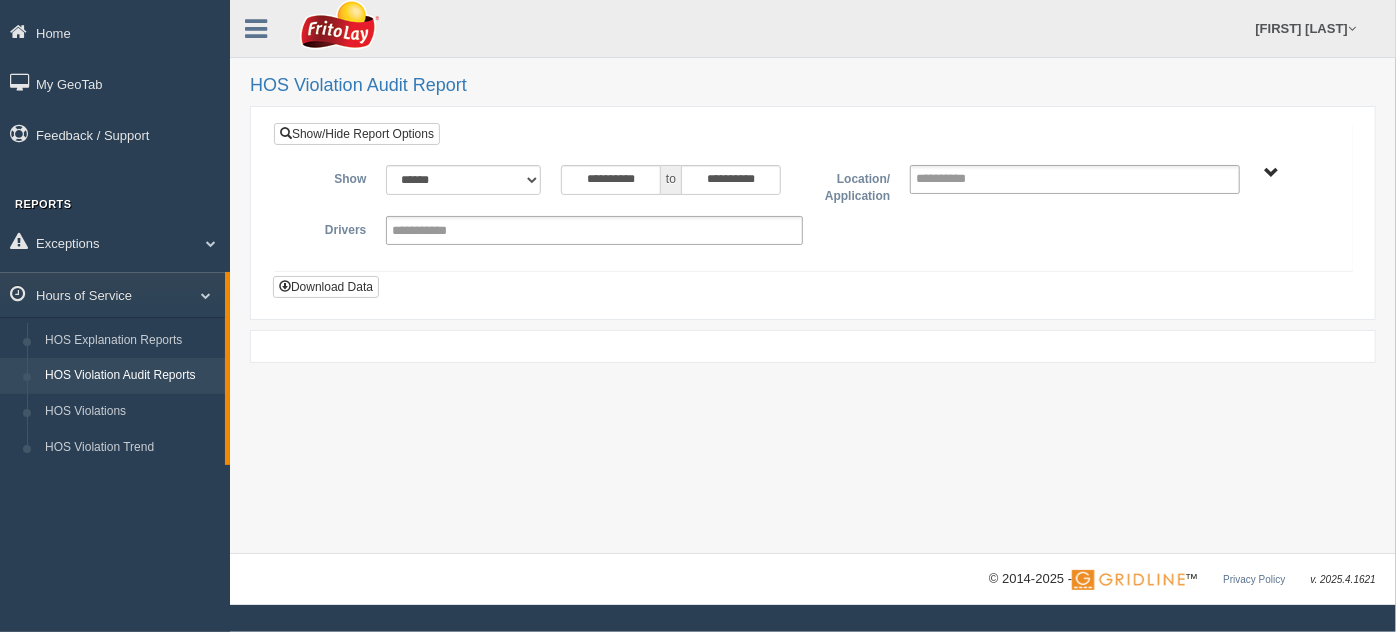 click on "HOS Violation Audit Reports" at bounding box center [130, 376] 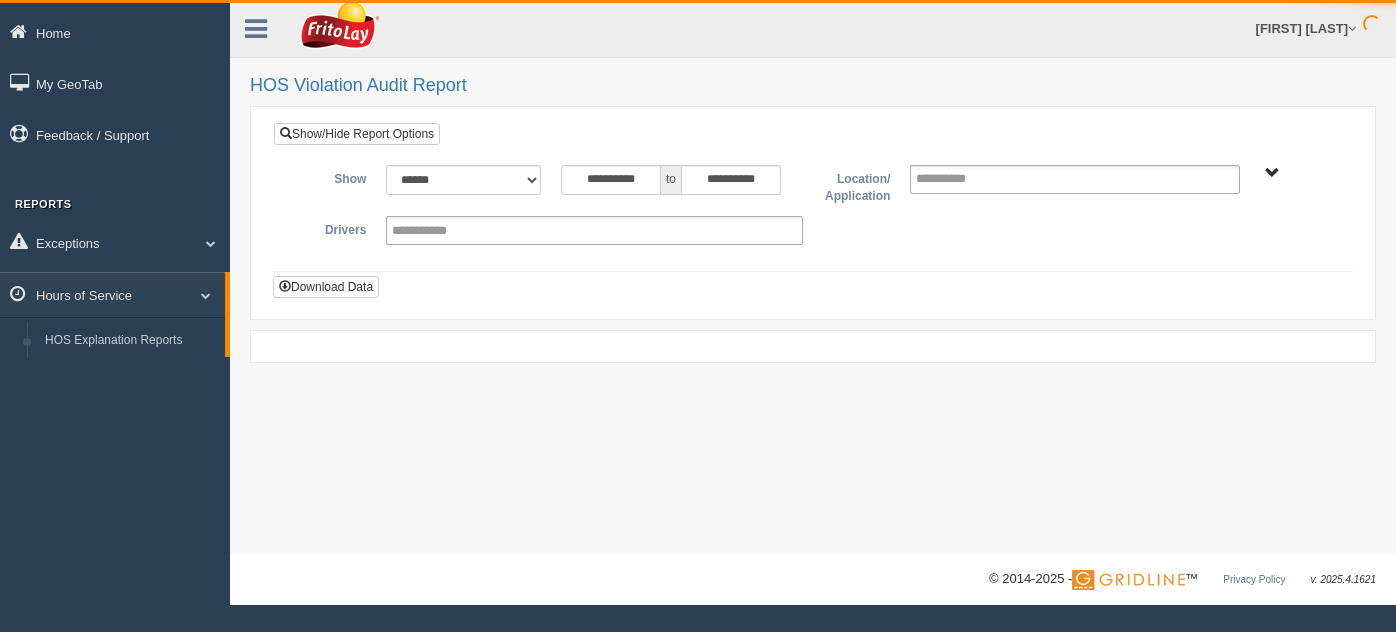 scroll, scrollTop: 0, scrollLeft: 0, axis: both 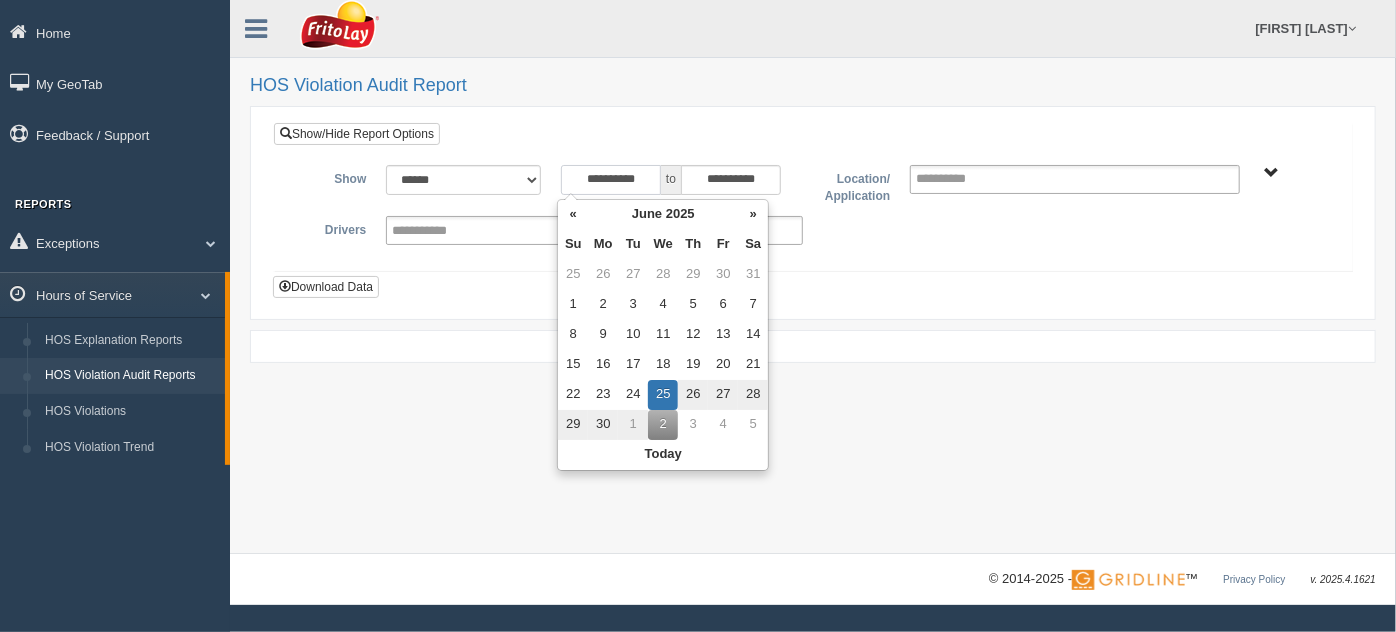 click on "[MASKED]" at bounding box center [611, 180] 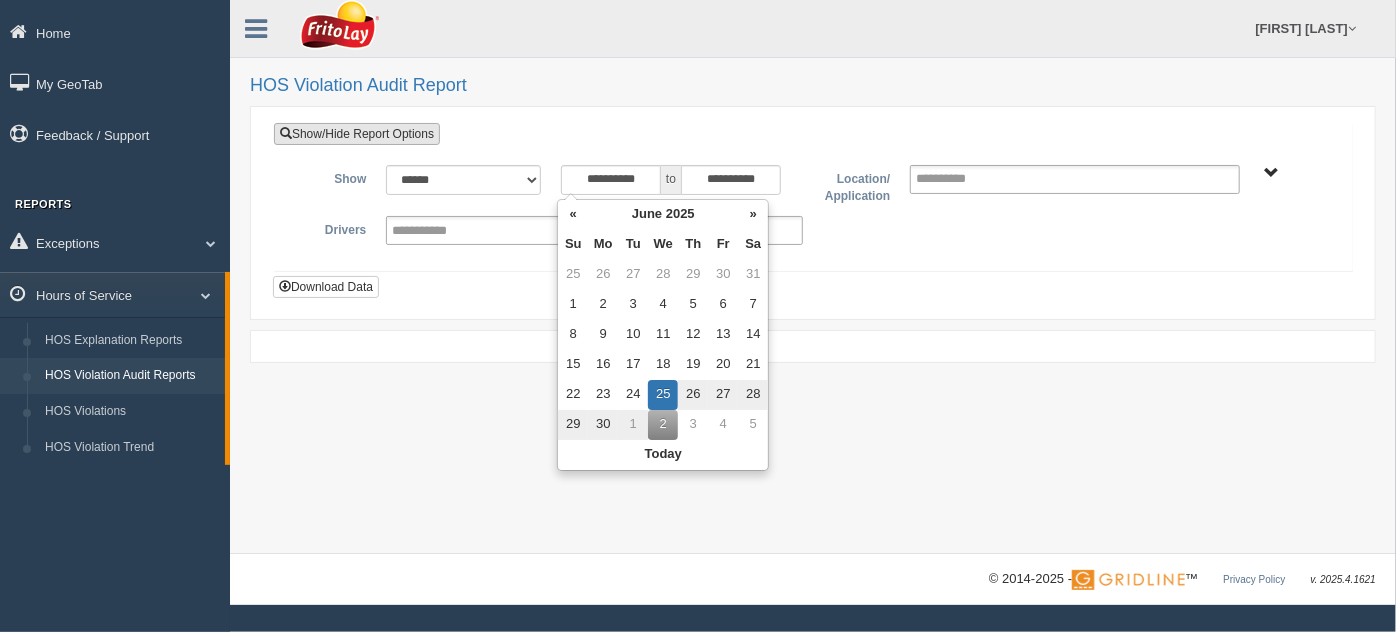 click on "Show/Hide Report Options" at bounding box center [357, 134] 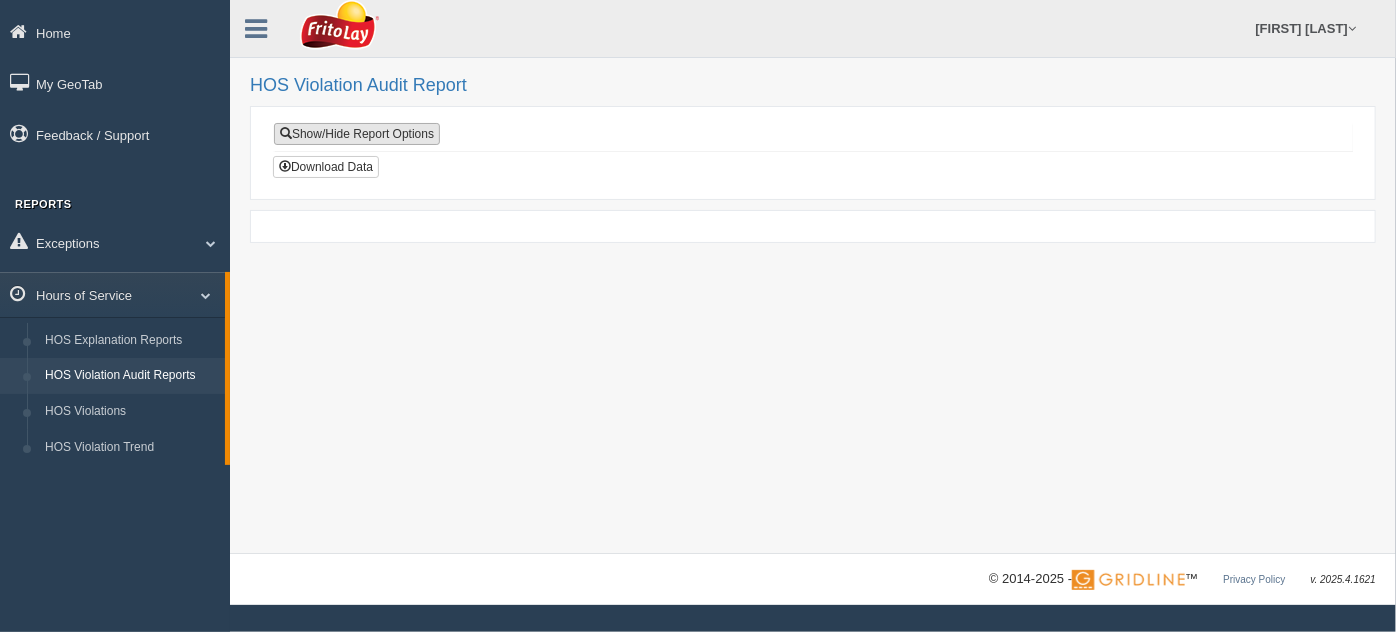 click on "Show/Hide Report Options" at bounding box center [357, 134] 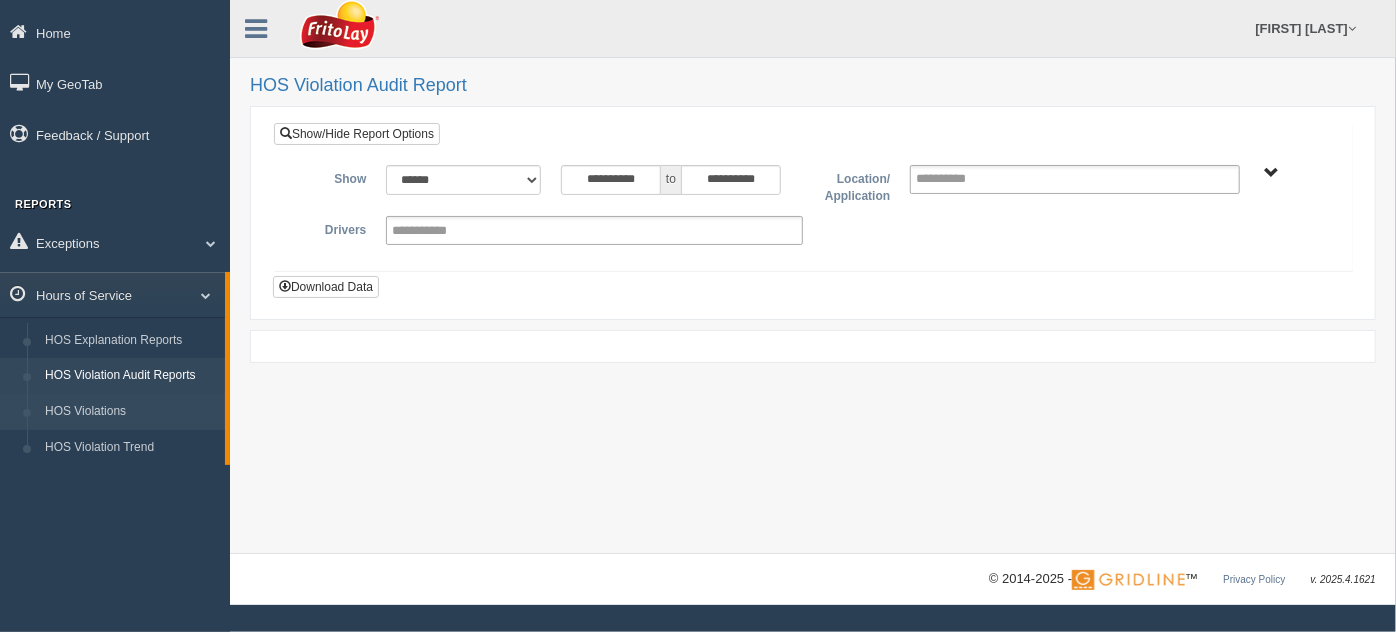 click on "HOS Violations" at bounding box center [130, 412] 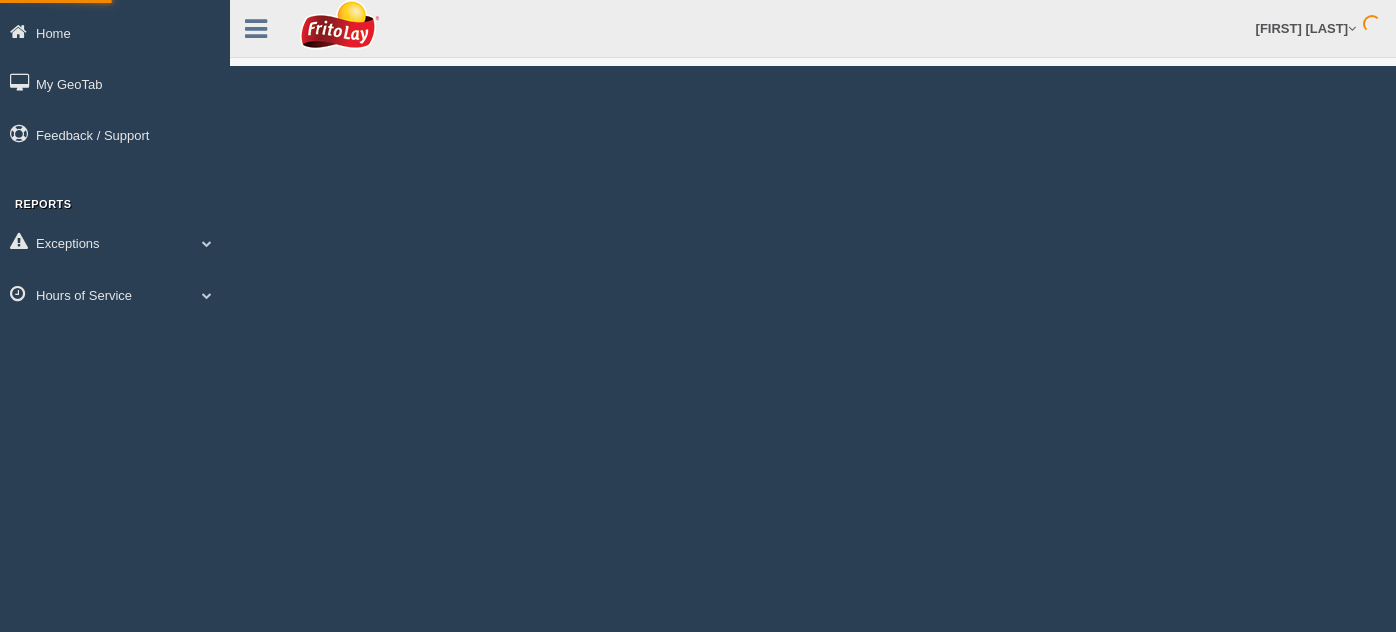 scroll, scrollTop: 0, scrollLeft: 0, axis: both 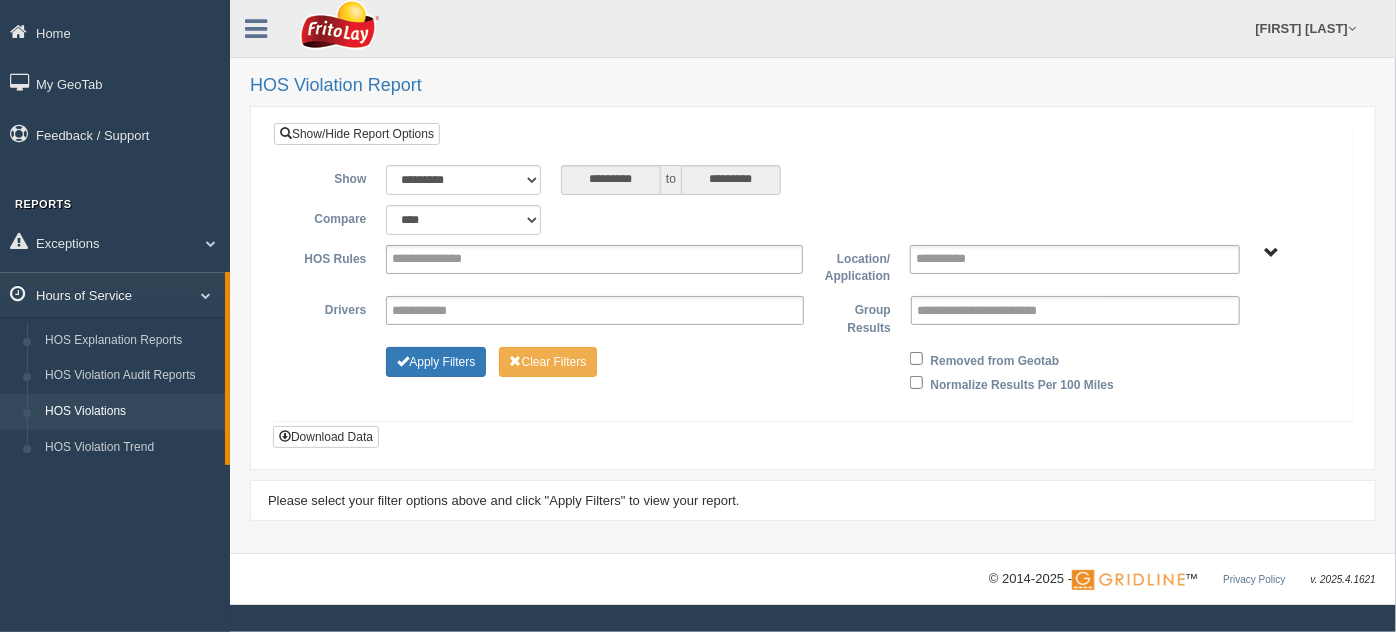click on "Hours of Service" at bounding box center (112, 294) 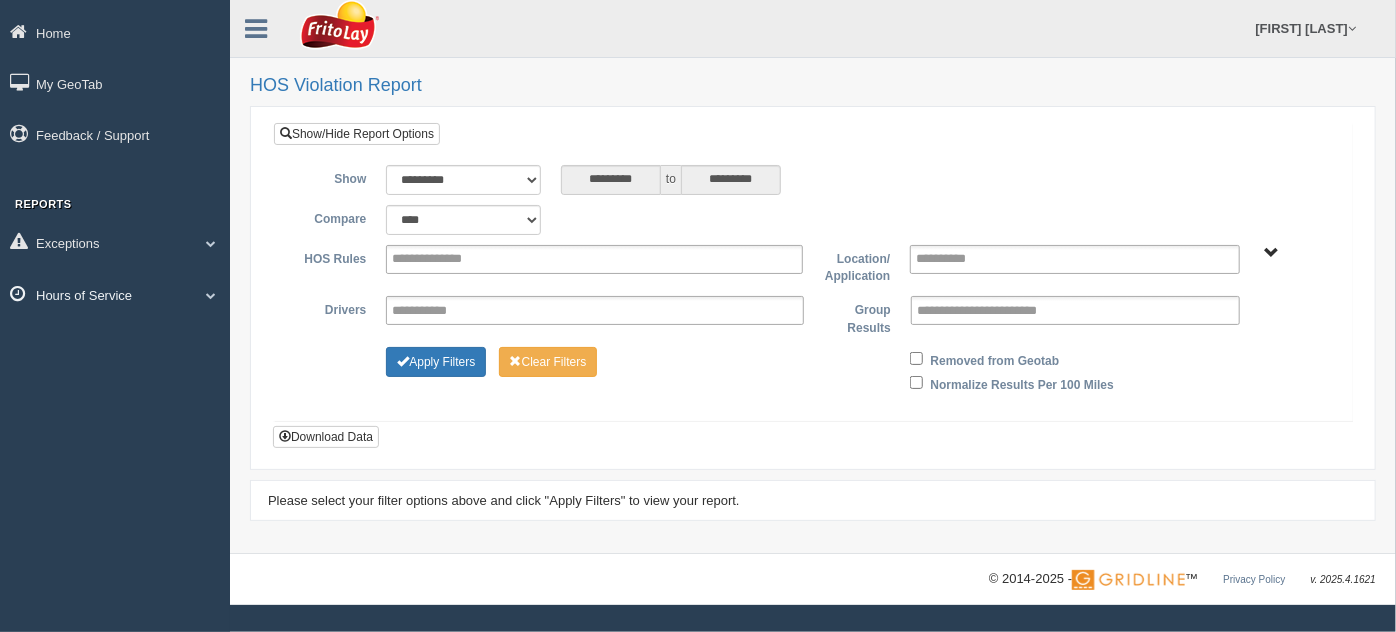 click at bounding box center [203, 243] 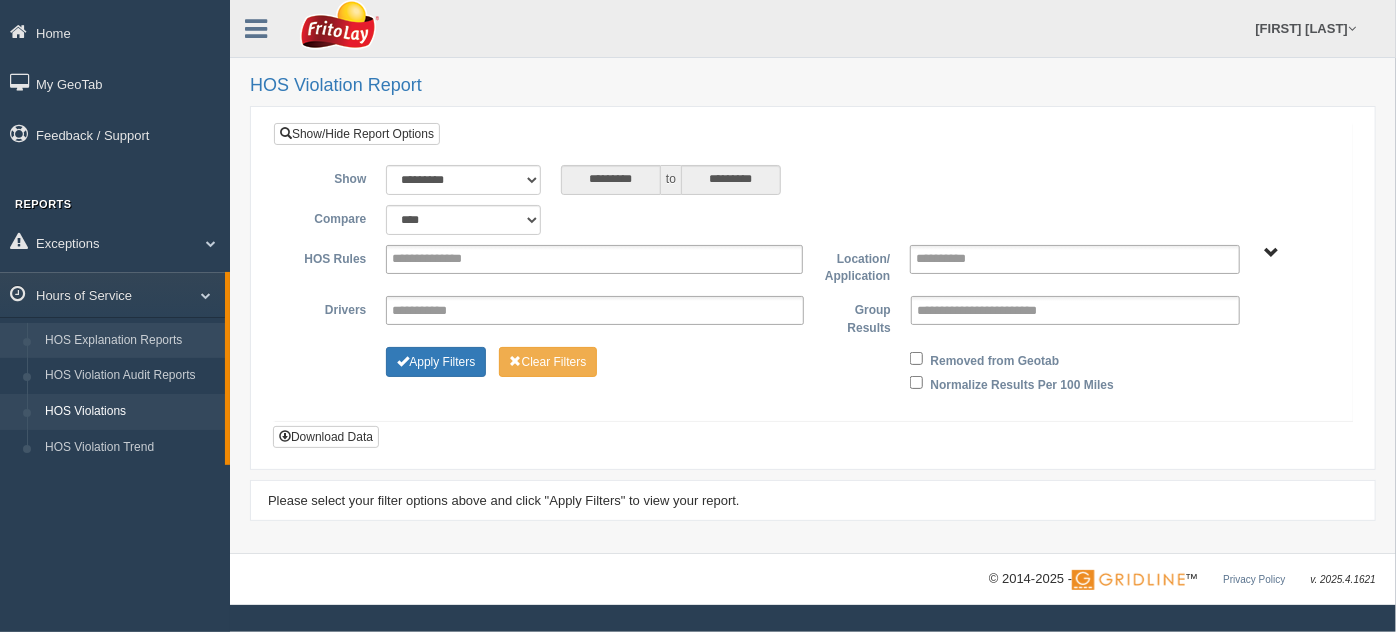 click on "HOS Explanation Reports" at bounding box center [130, 341] 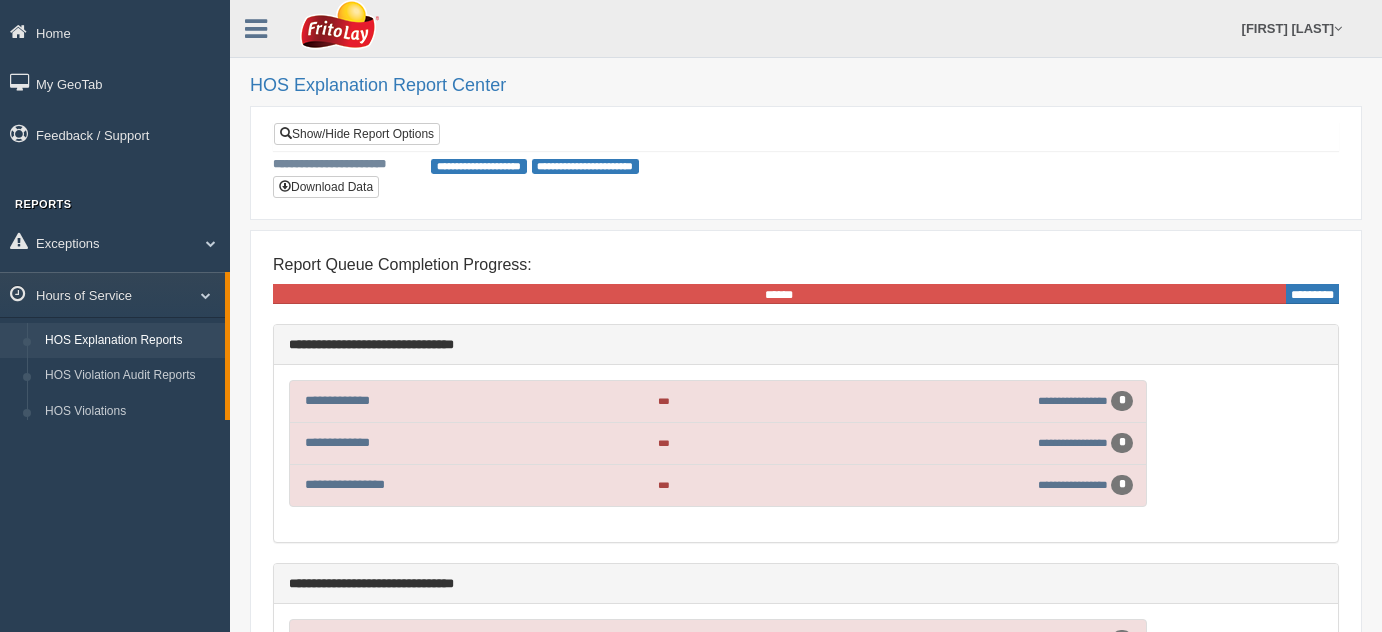 scroll, scrollTop: 0, scrollLeft: 0, axis: both 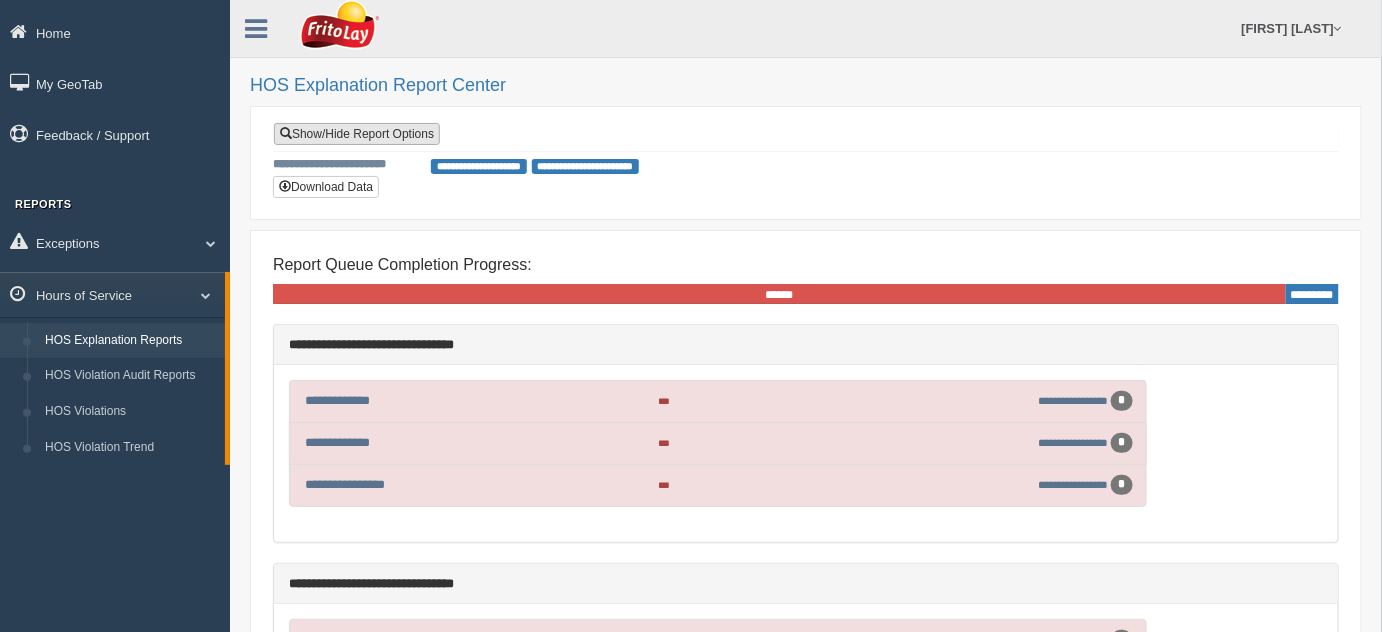 click on "Show/Hide Report Options" at bounding box center [357, 134] 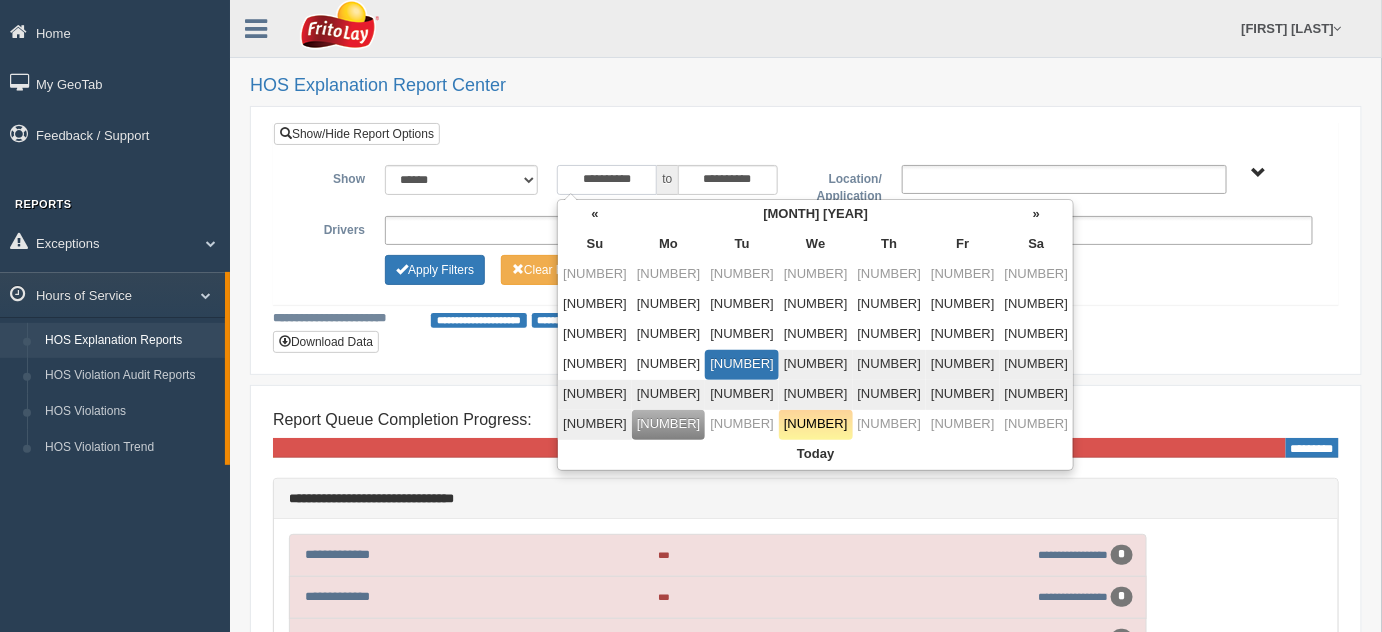 click on "**********" at bounding box center [607, 180] 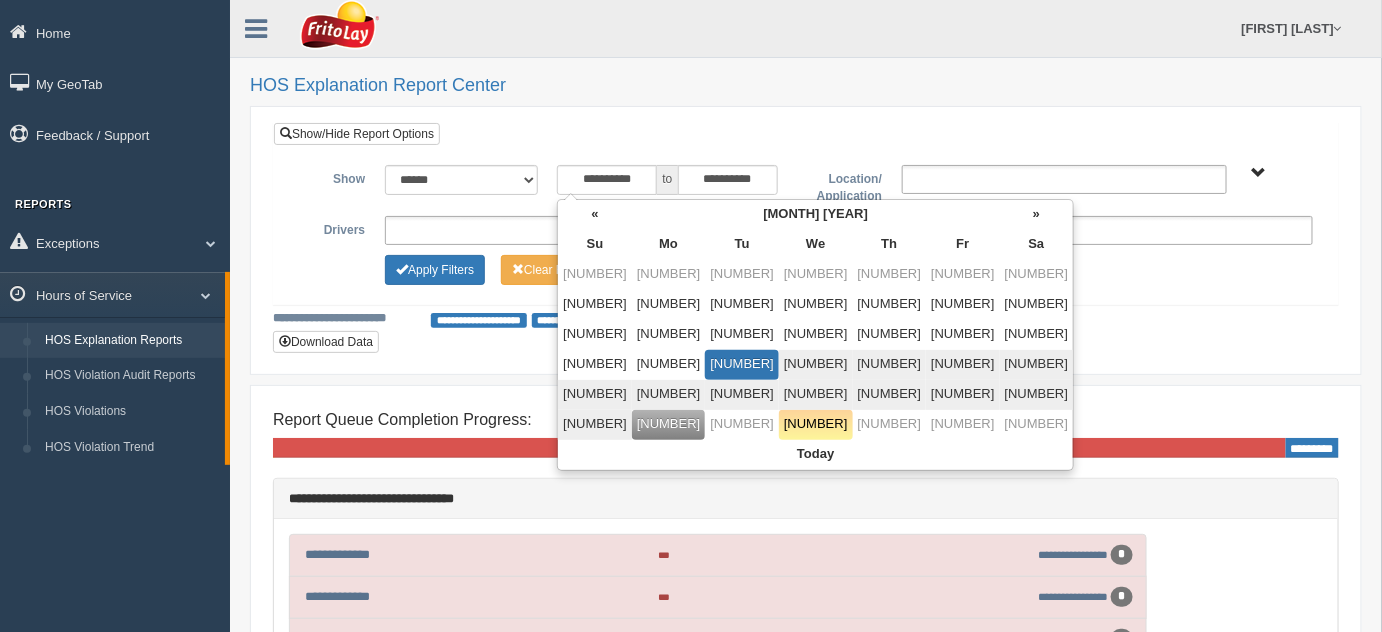 click on "25" at bounding box center [816, 365] 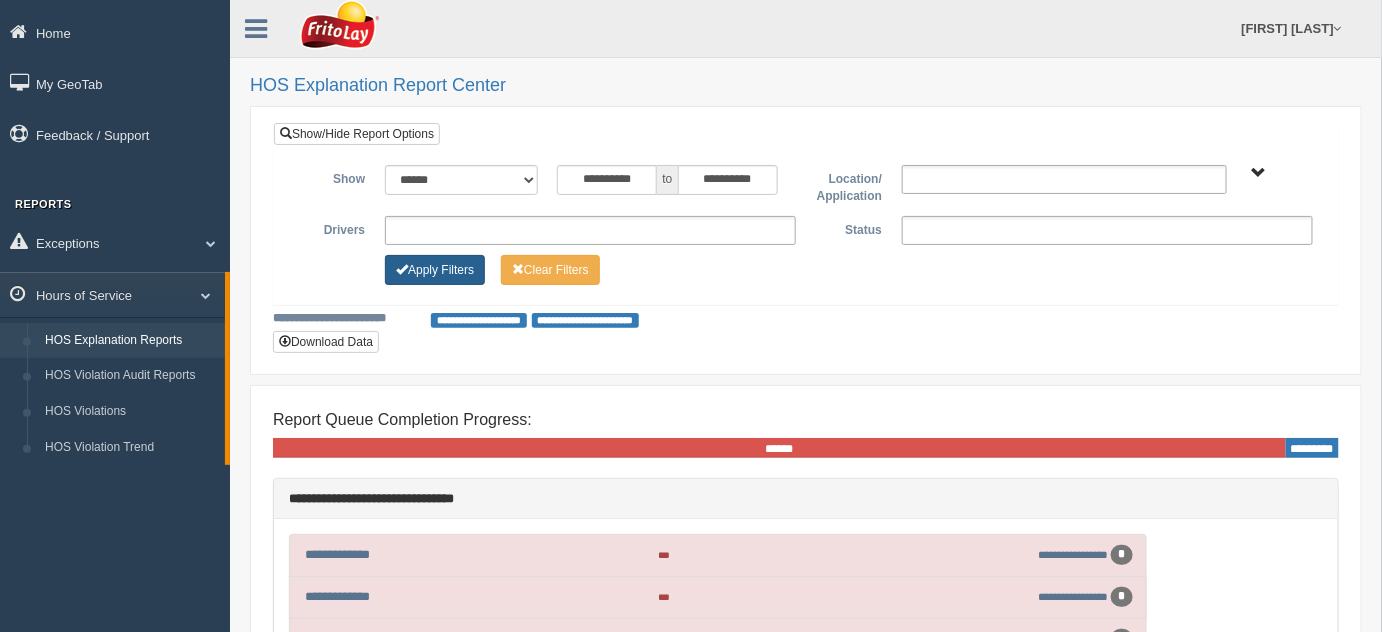 click on "Apply Filters" at bounding box center [435, 270] 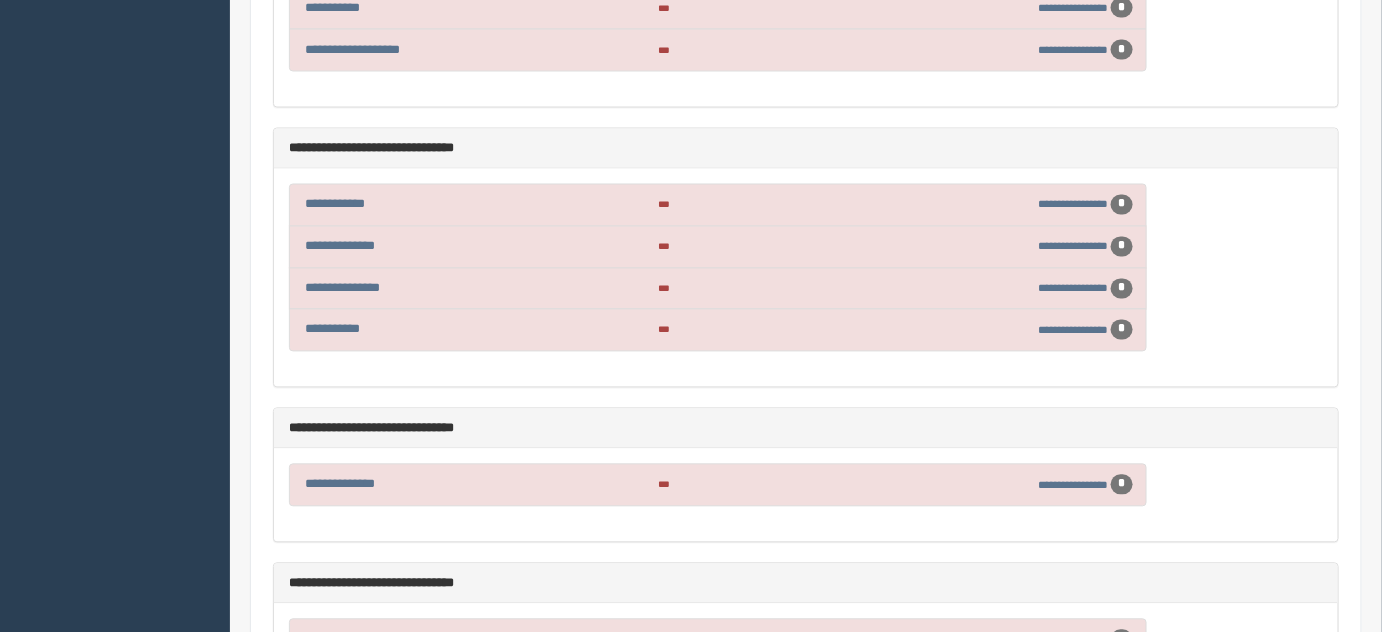 scroll, scrollTop: 1909, scrollLeft: 0, axis: vertical 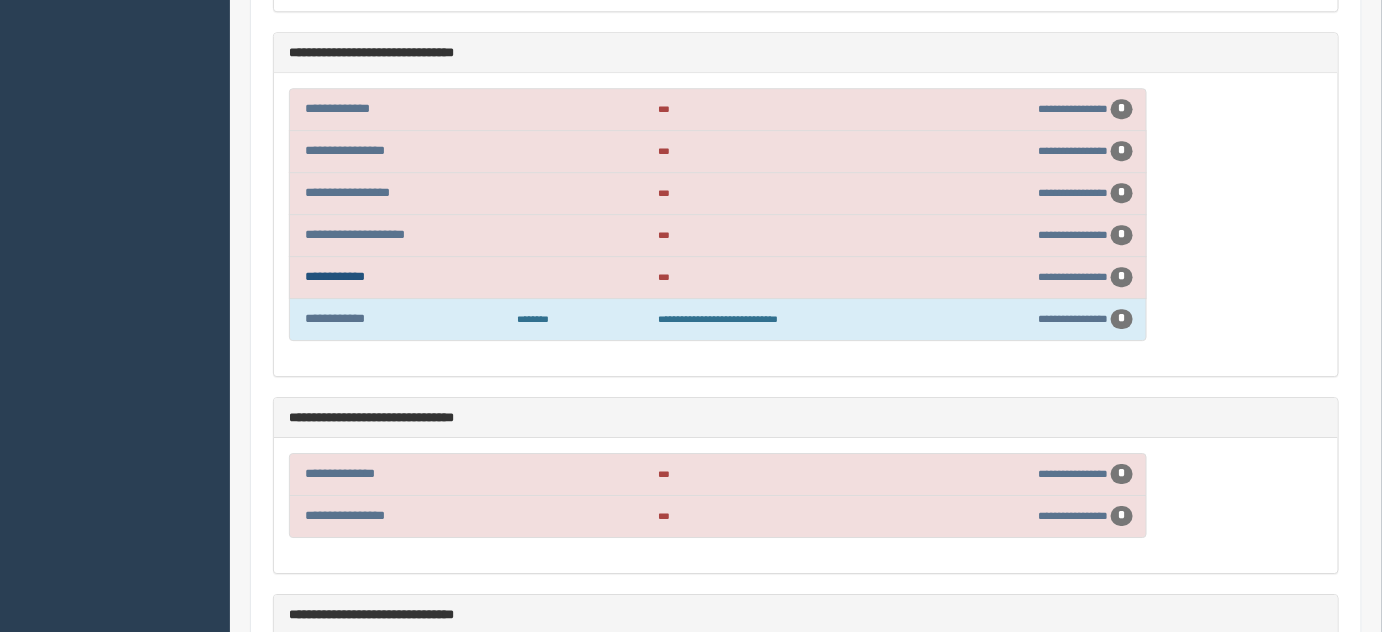 click on "**********" at bounding box center (335, 276) 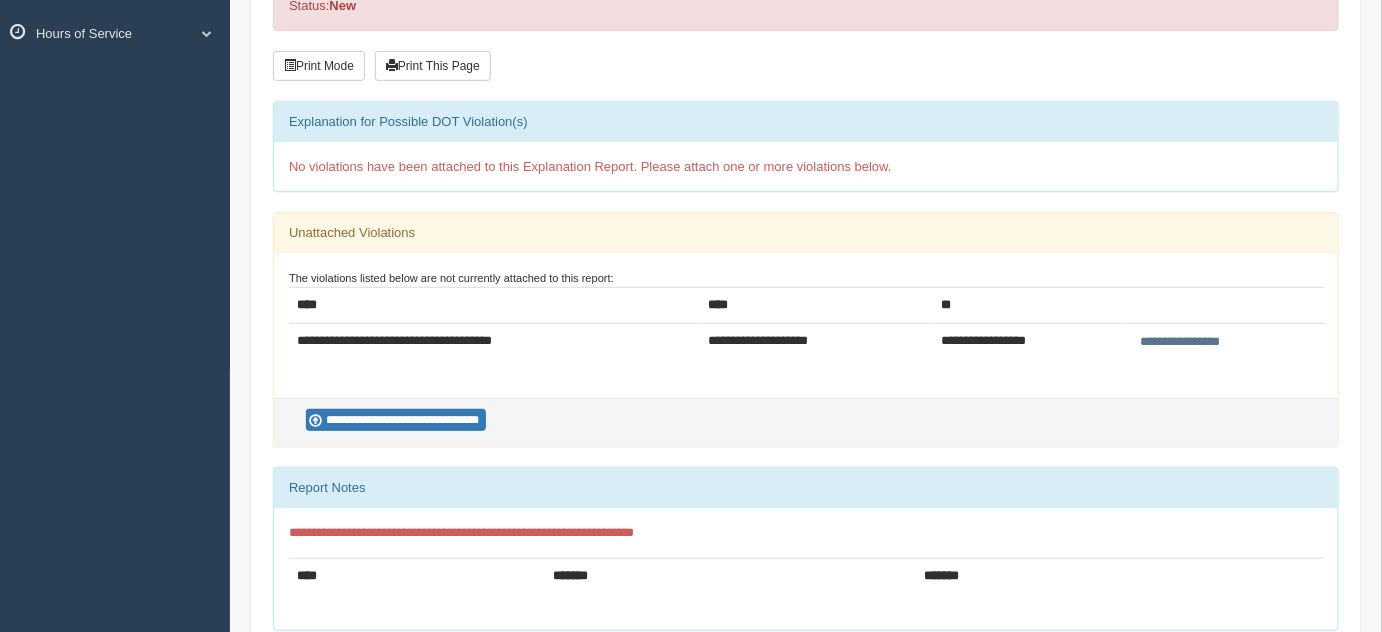 scroll, scrollTop: 0, scrollLeft: 0, axis: both 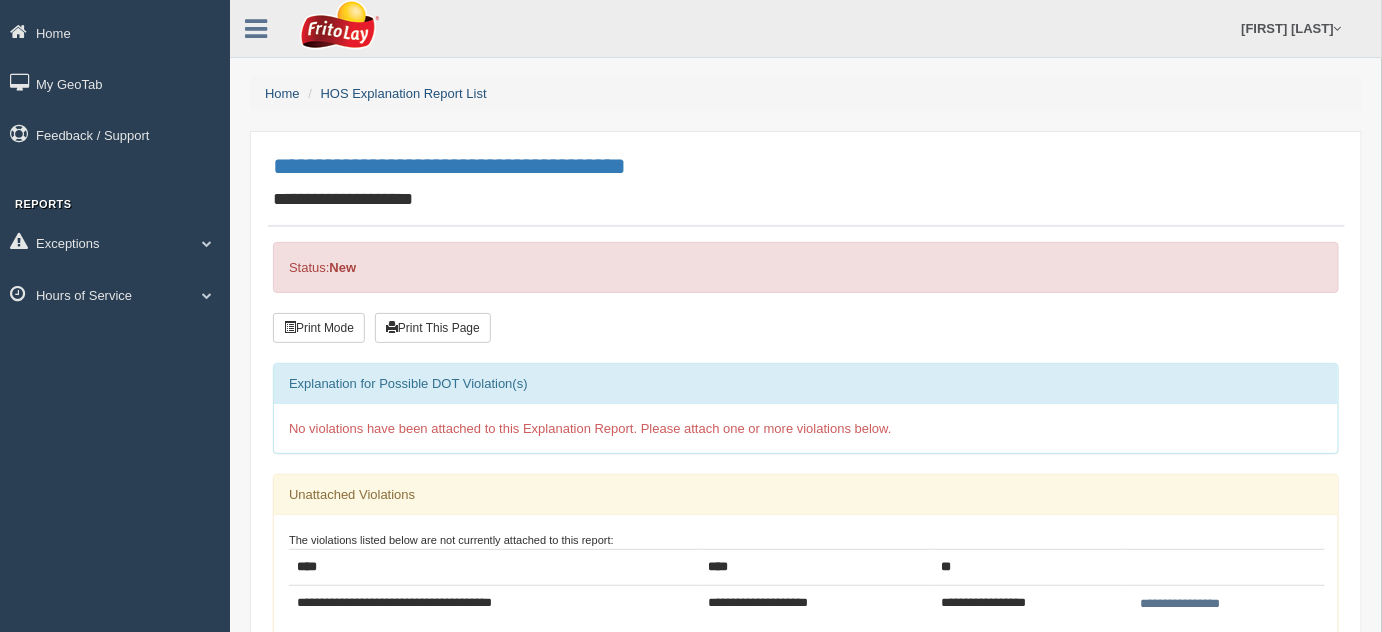 drag, startPoint x: 291, startPoint y: 89, endPoint x: 335, endPoint y: 100, distance: 45.35416 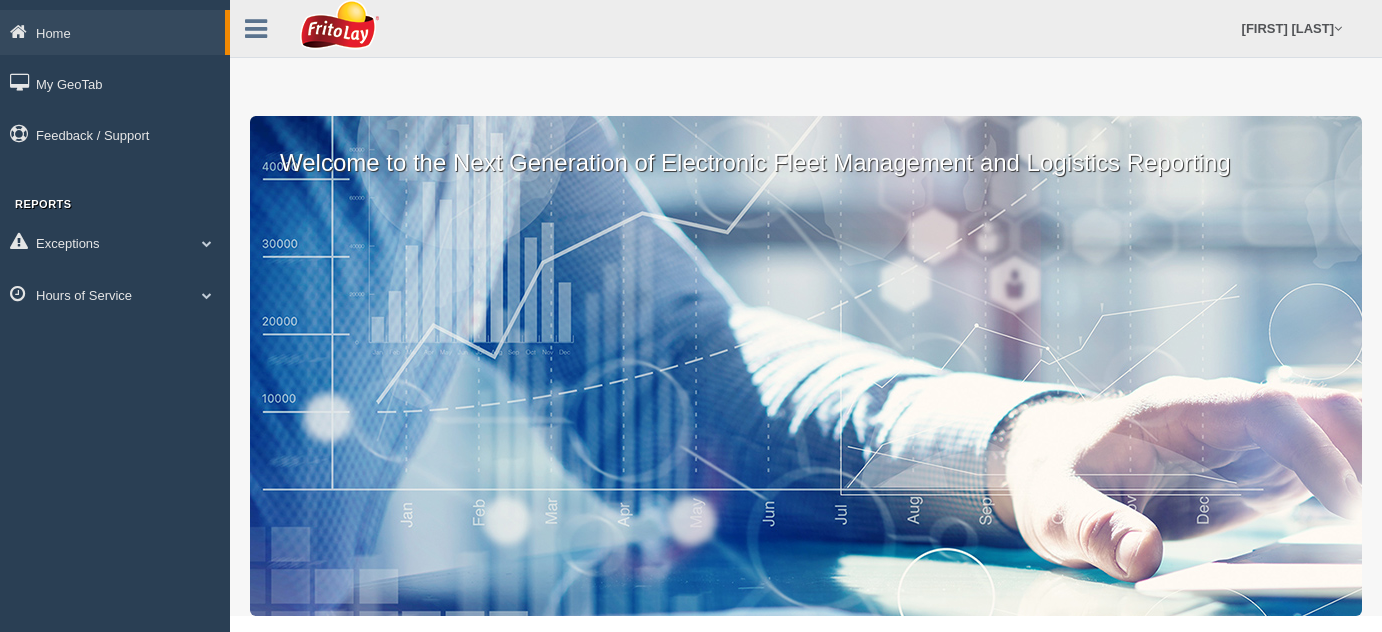 scroll, scrollTop: 0, scrollLeft: 0, axis: both 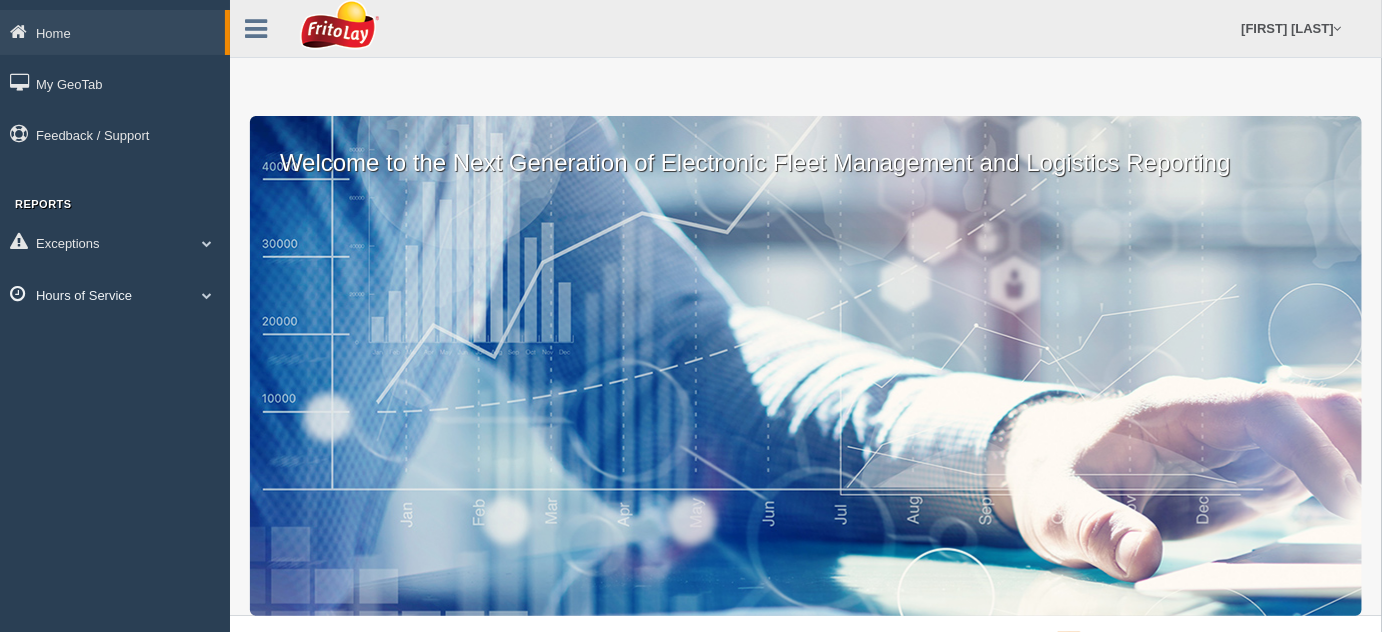 click on "Hours of Service" at bounding box center [112, 32] 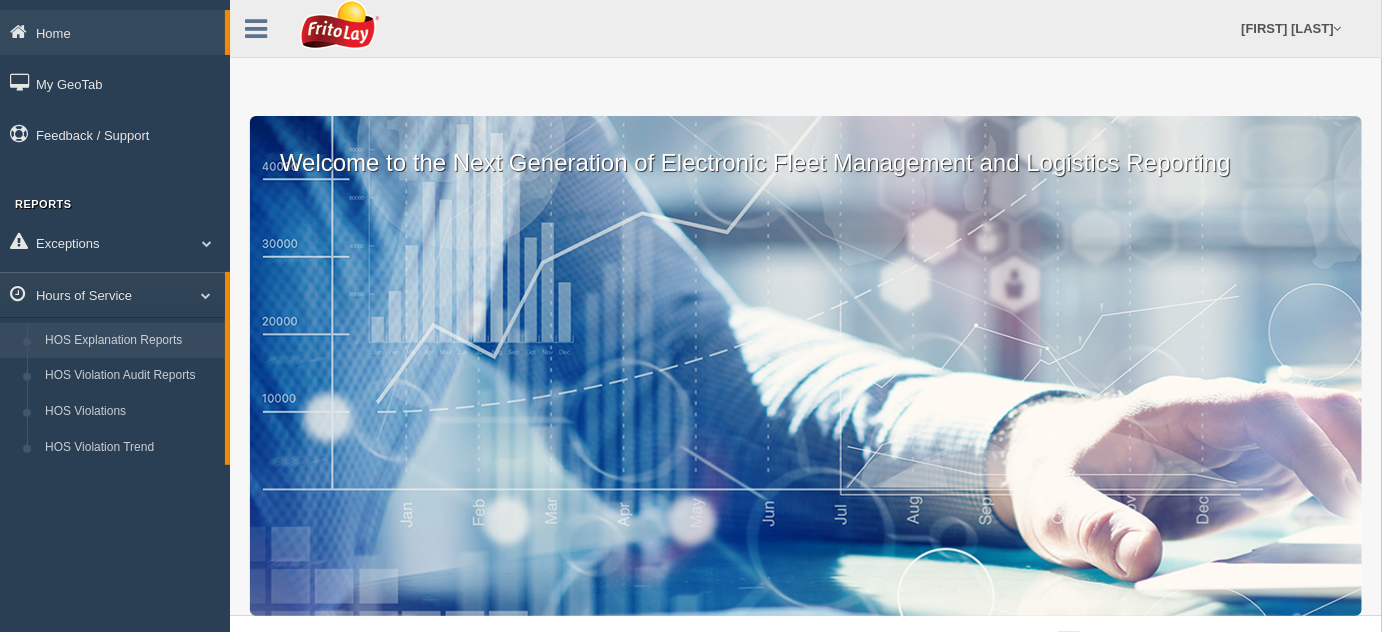 click on "HOS Explanation Reports" at bounding box center (130, 341) 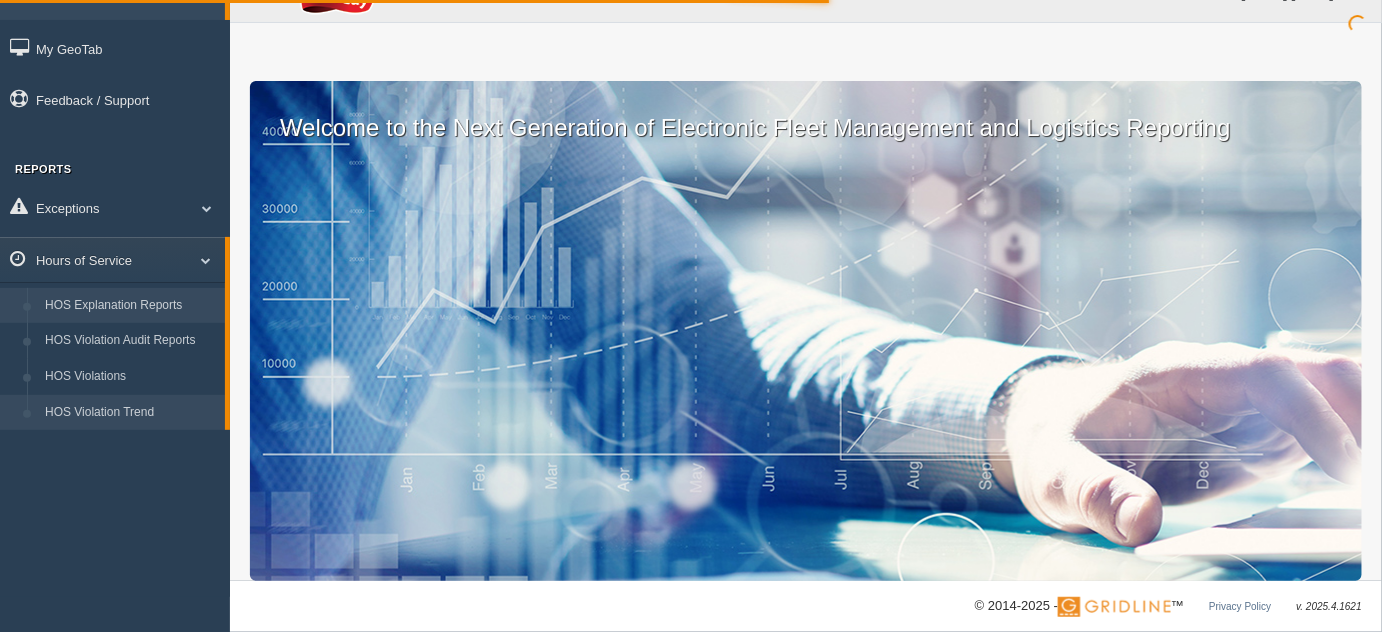 scroll, scrollTop: 55, scrollLeft: 0, axis: vertical 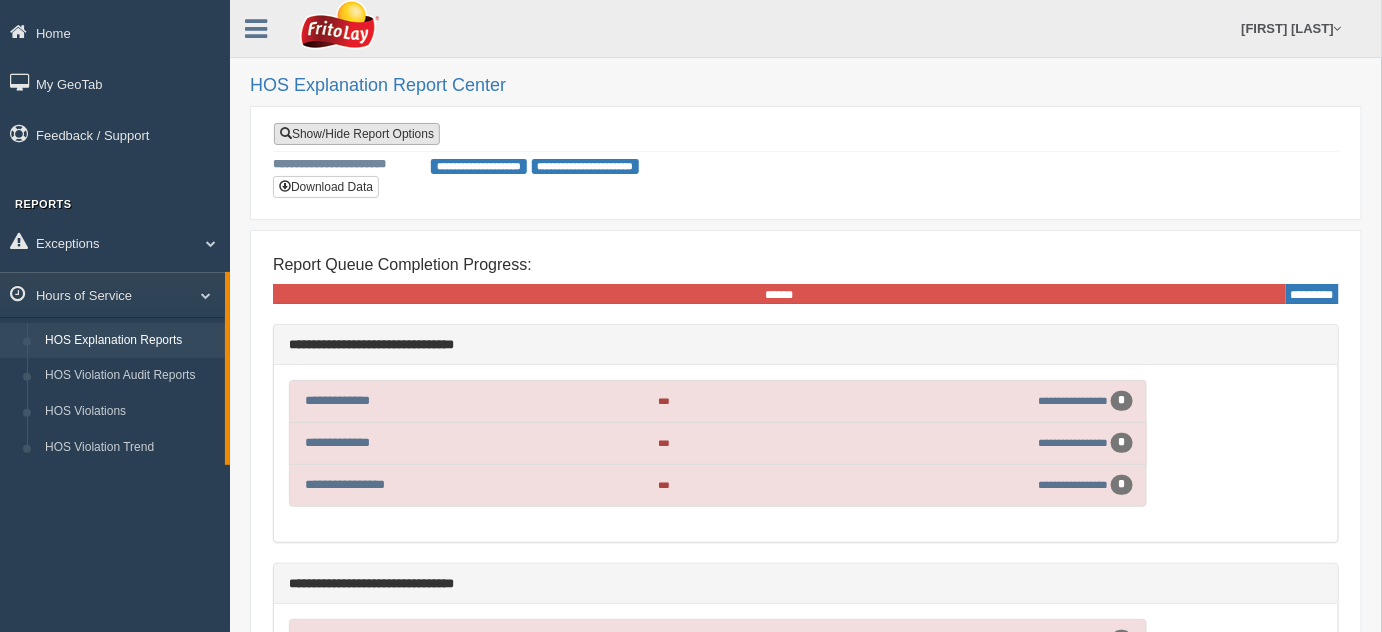 click on "Show/Hide Report Options" at bounding box center [357, 134] 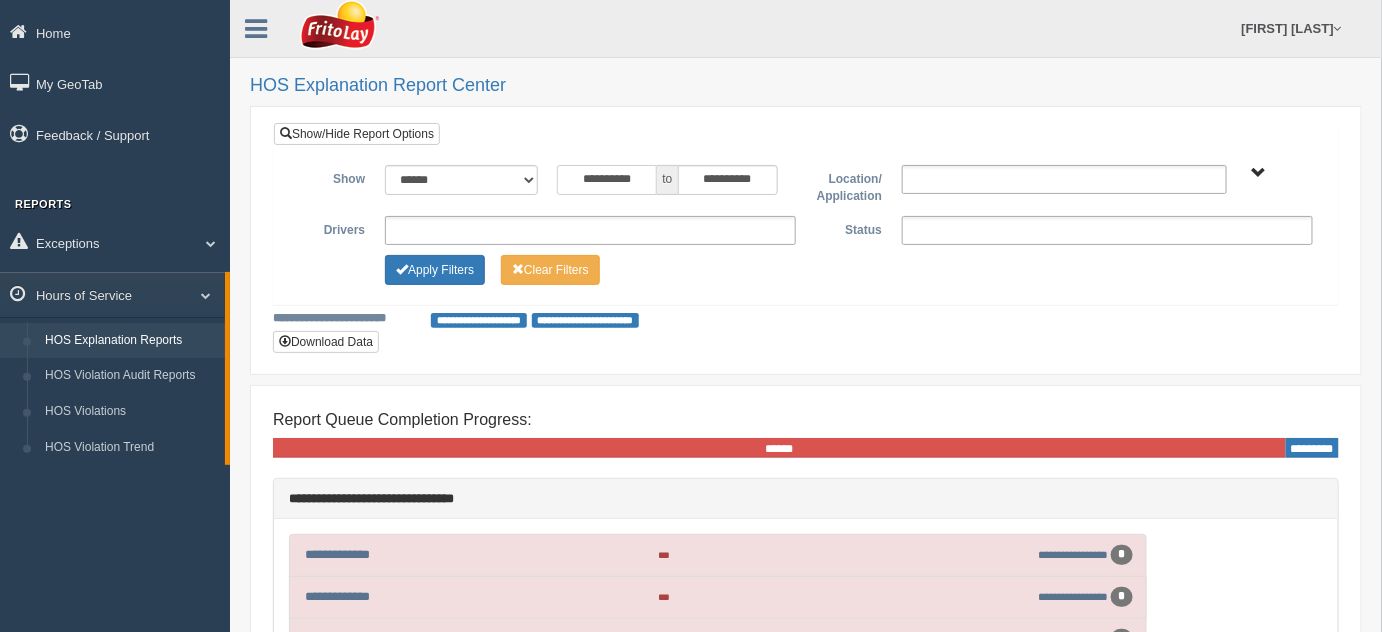 click on "**********" at bounding box center [607, 180] 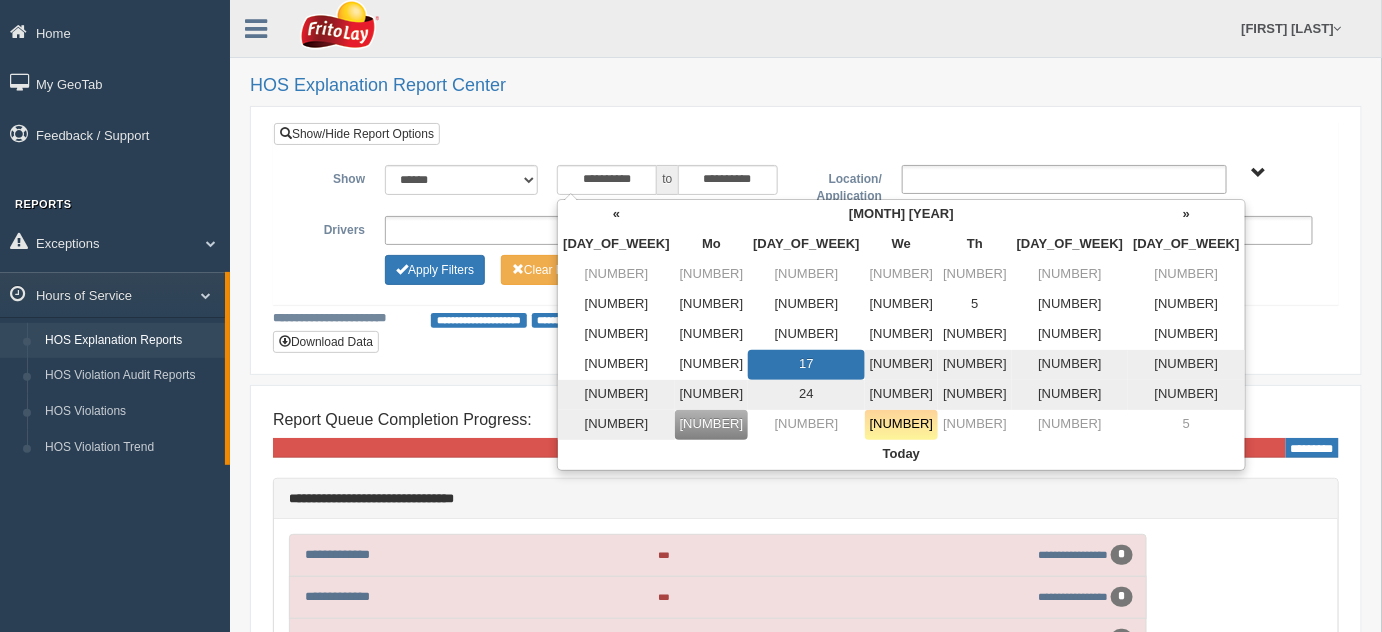 click on "24" at bounding box center [806, 395] 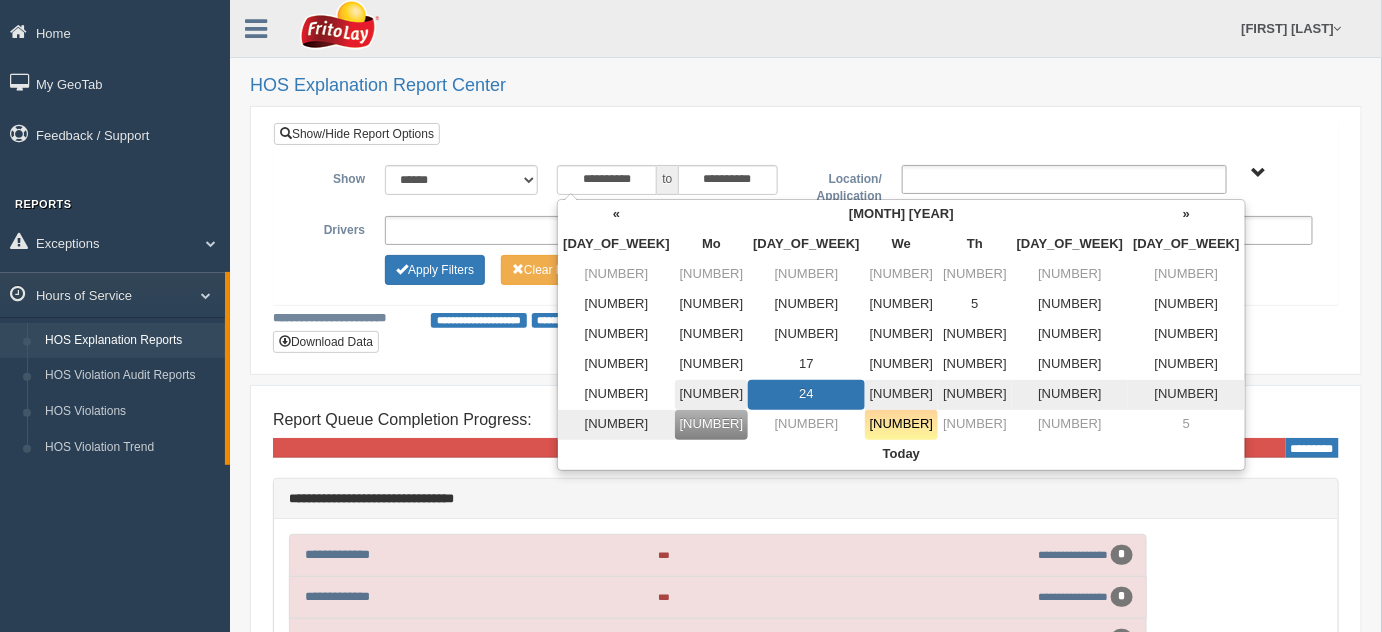 click on "23" at bounding box center (712, 275) 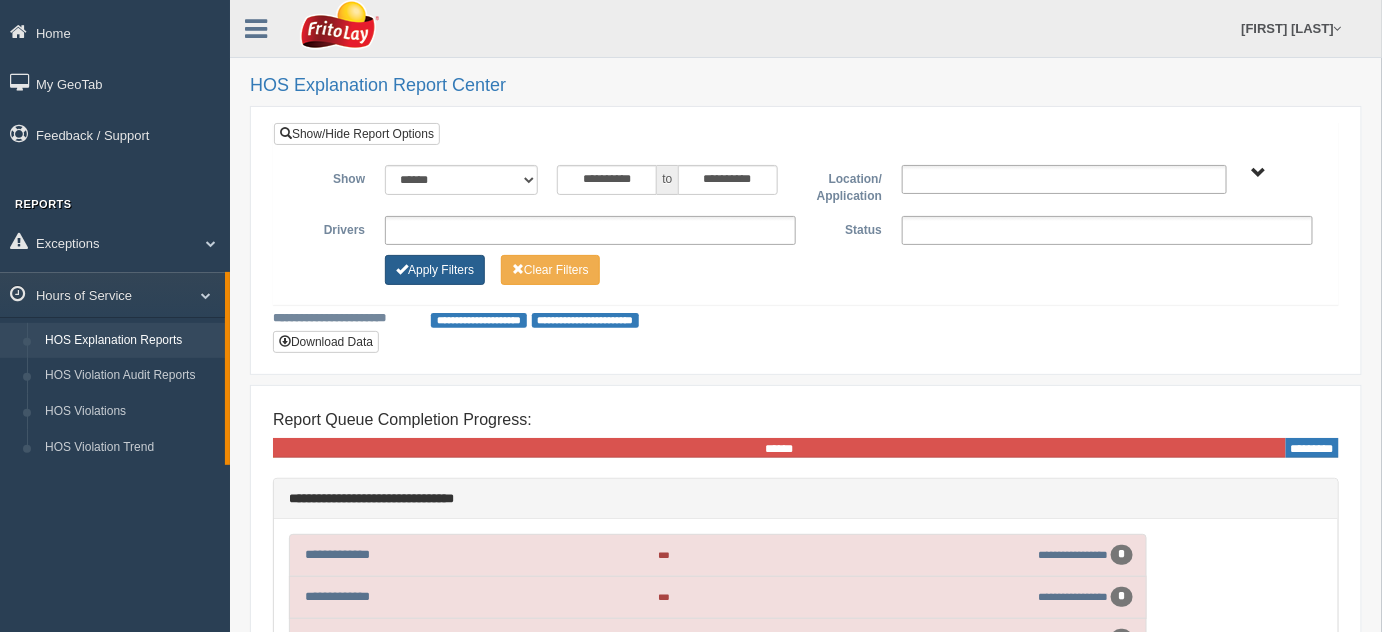 click on "Apply Filters" at bounding box center [435, 270] 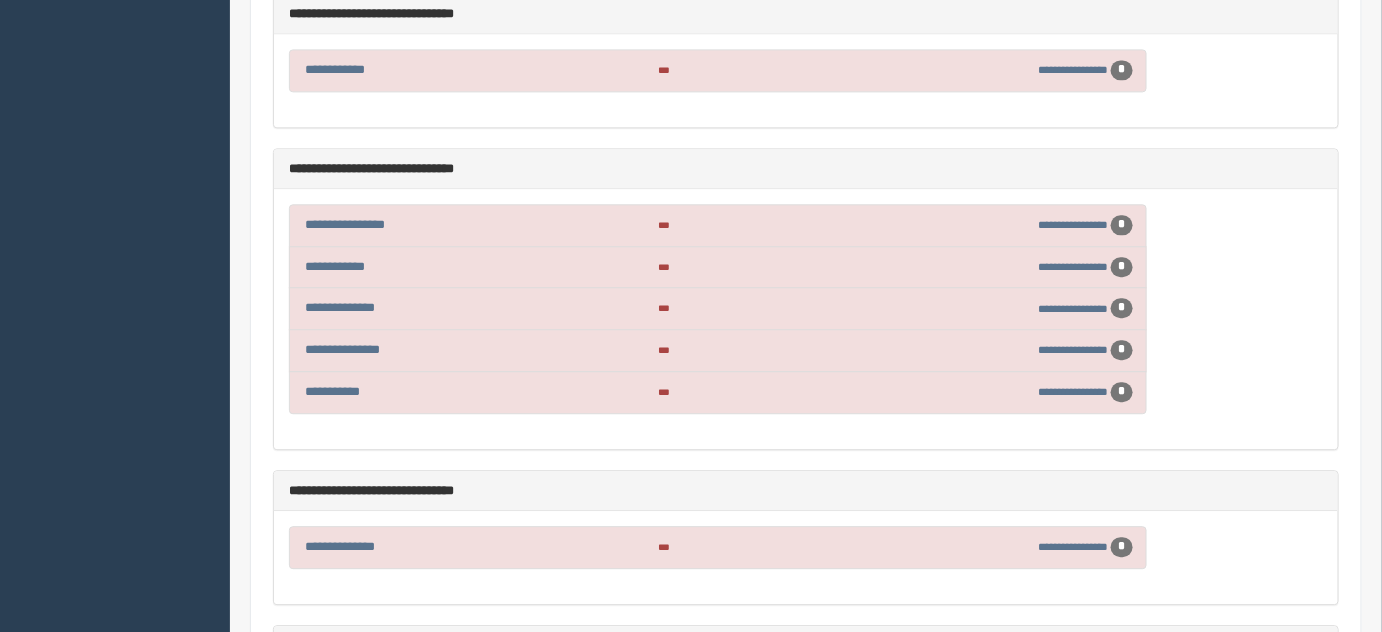 scroll, scrollTop: 1545, scrollLeft: 0, axis: vertical 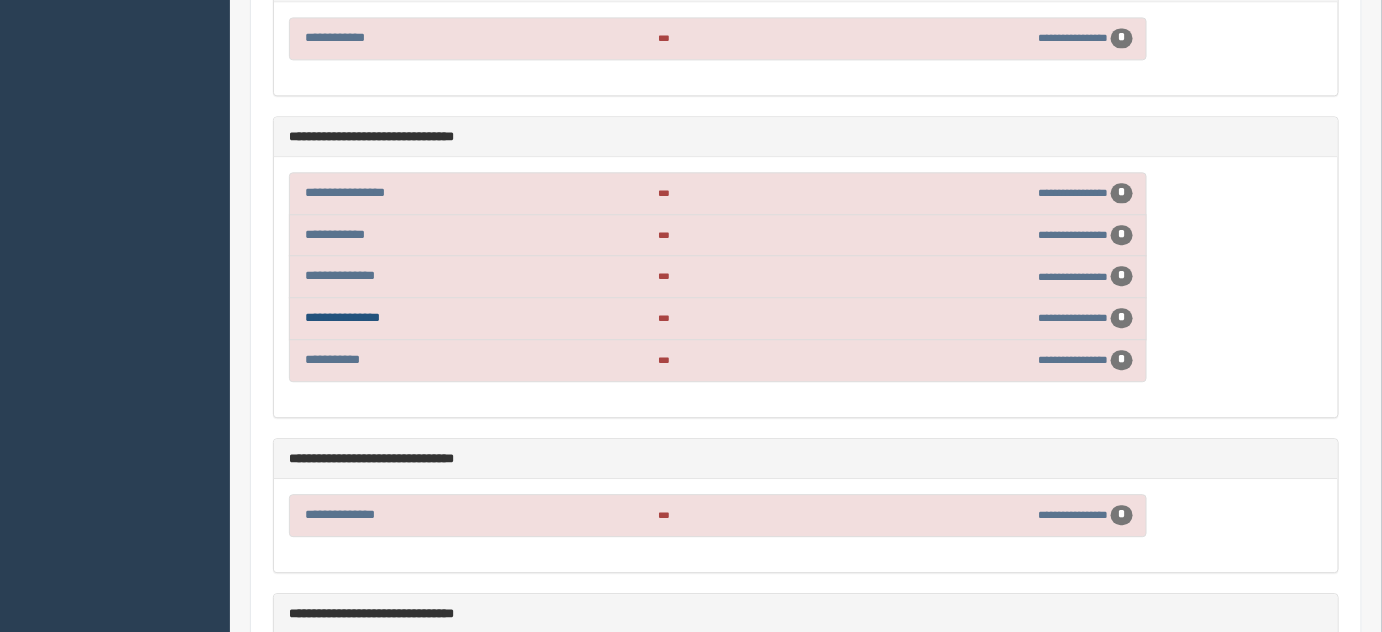 click on "**********" at bounding box center [342, 317] 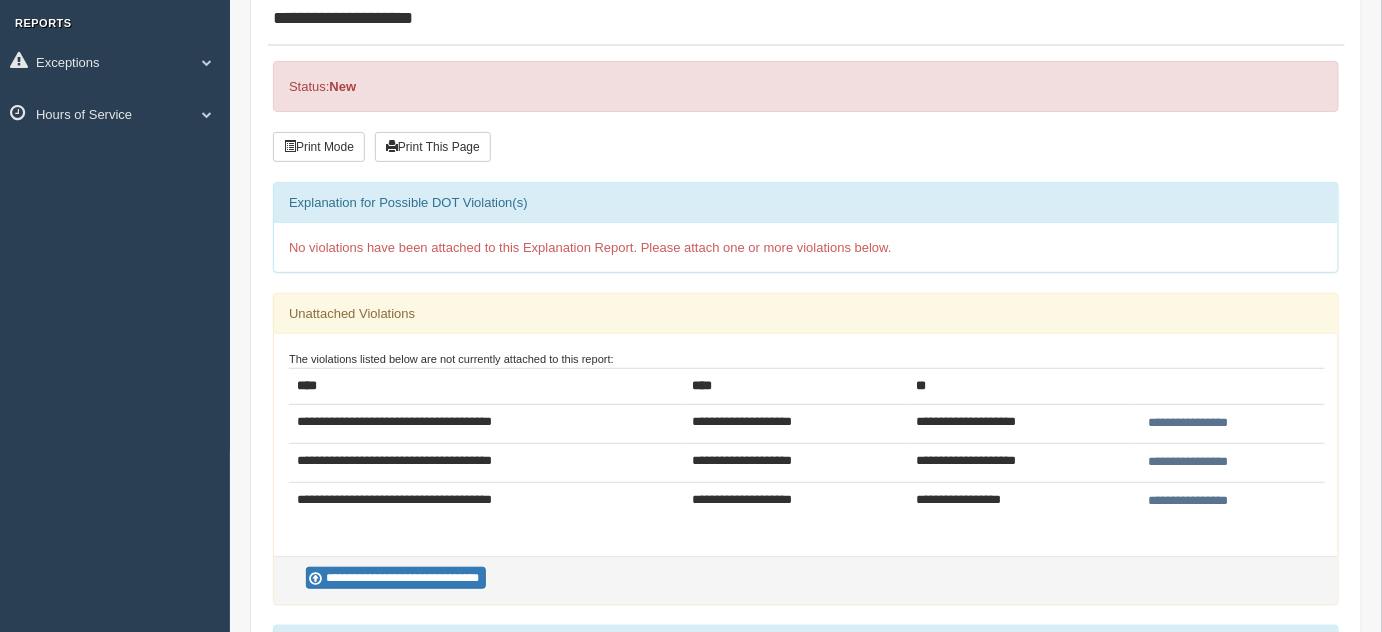 scroll, scrollTop: 181, scrollLeft: 0, axis: vertical 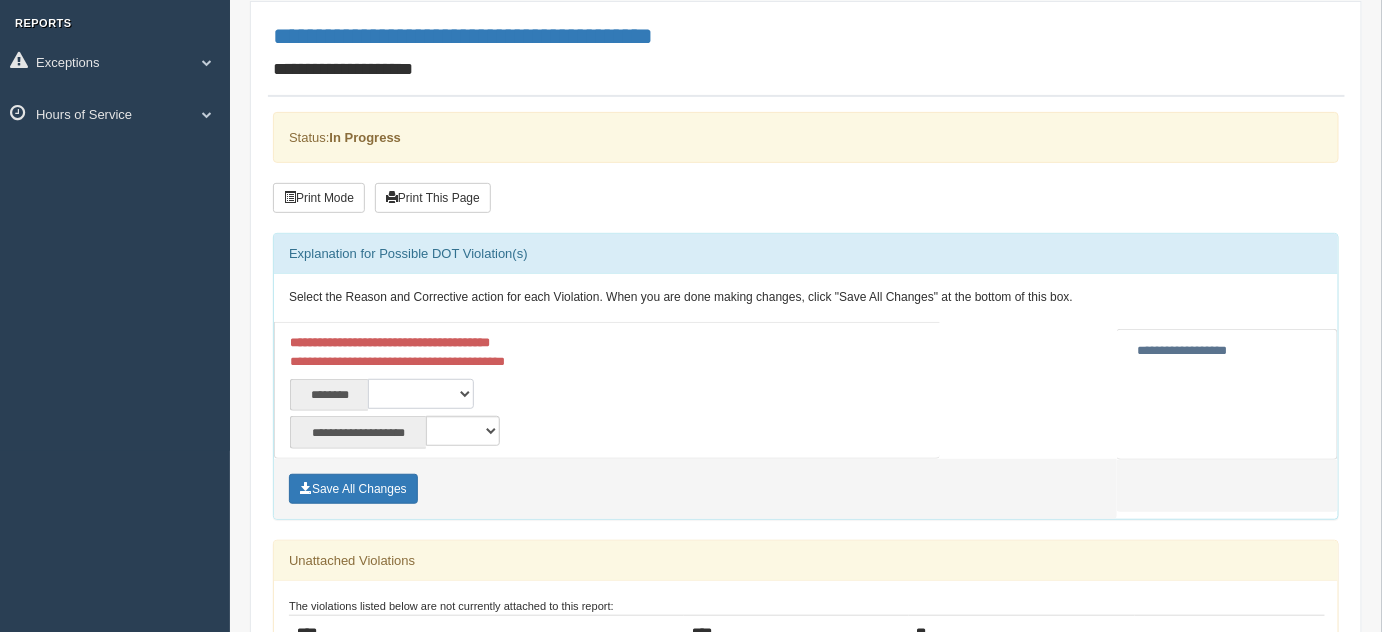 click on "**********" at bounding box center [421, 394] 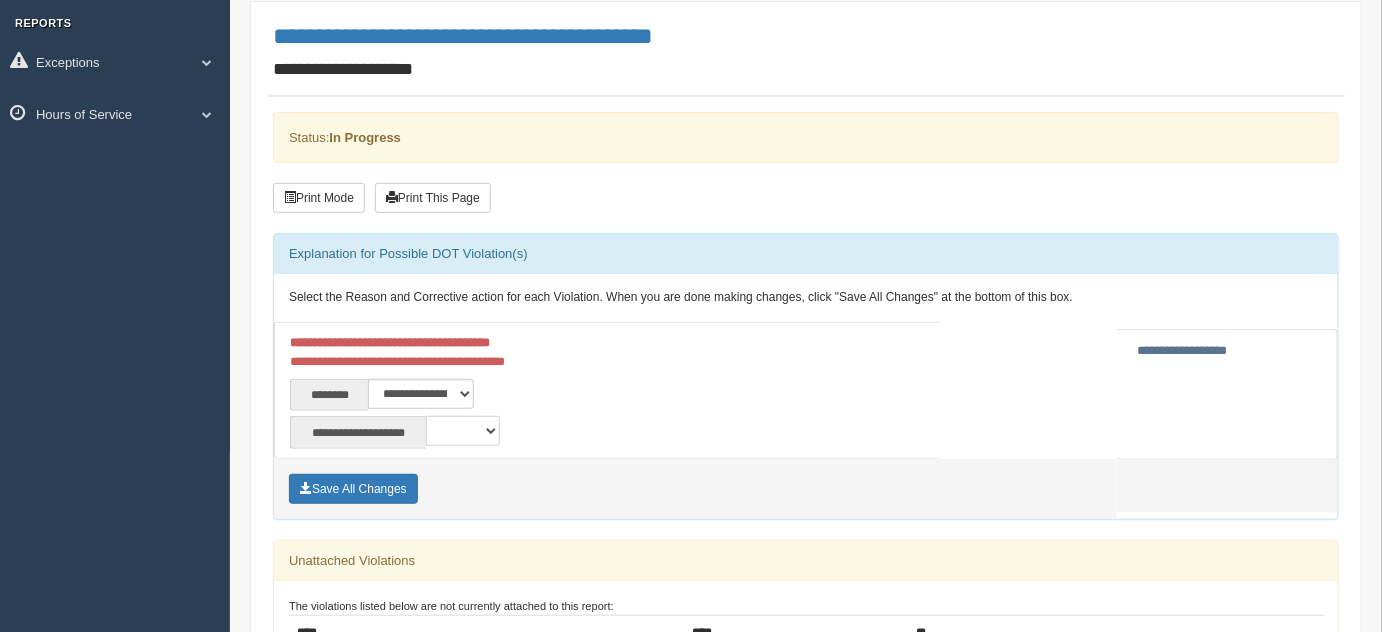 click on "**********" at bounding box center [463, 431] 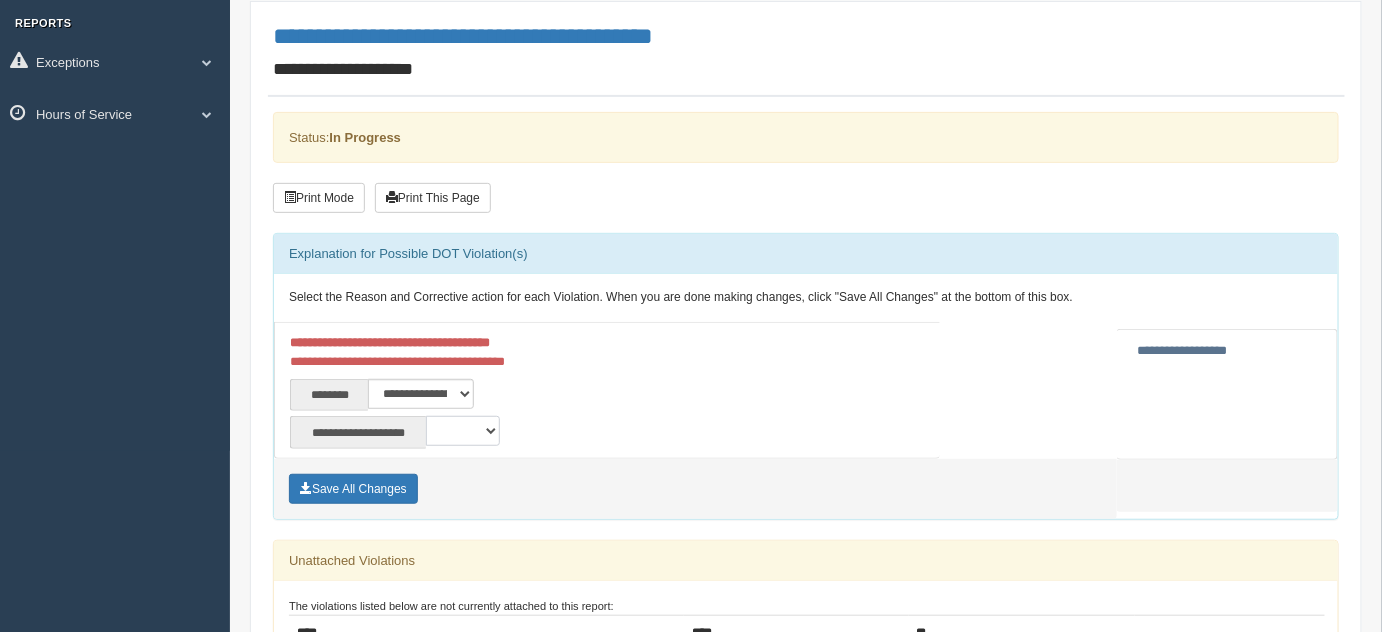 select on "**" 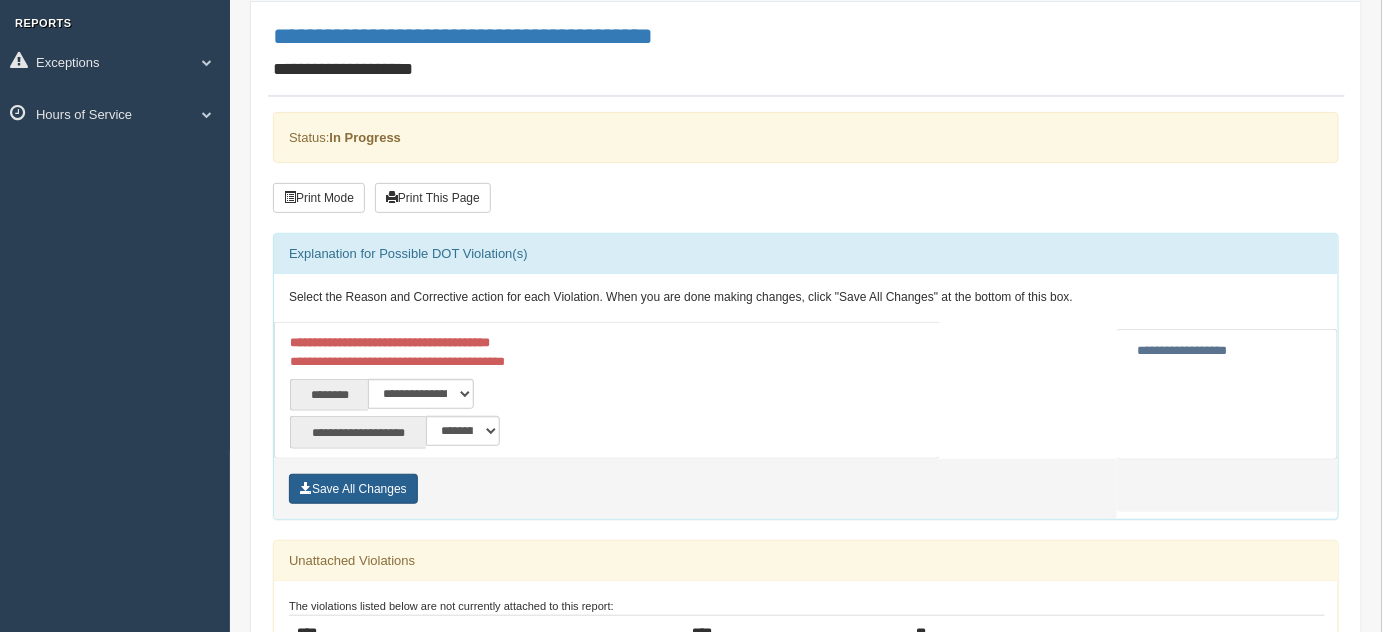 click on "Save All Changes" at bounding box center [353, 489] 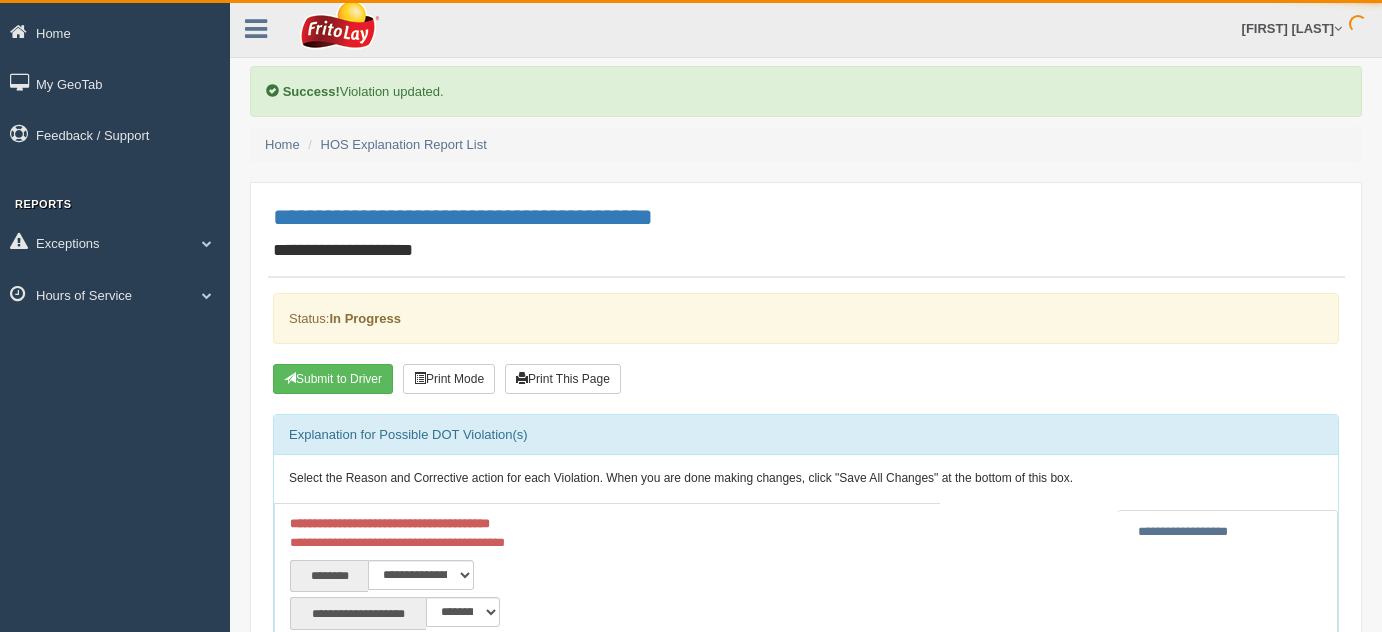 scroll, scrollTop: 0, scrollLeft: 0, axis: both 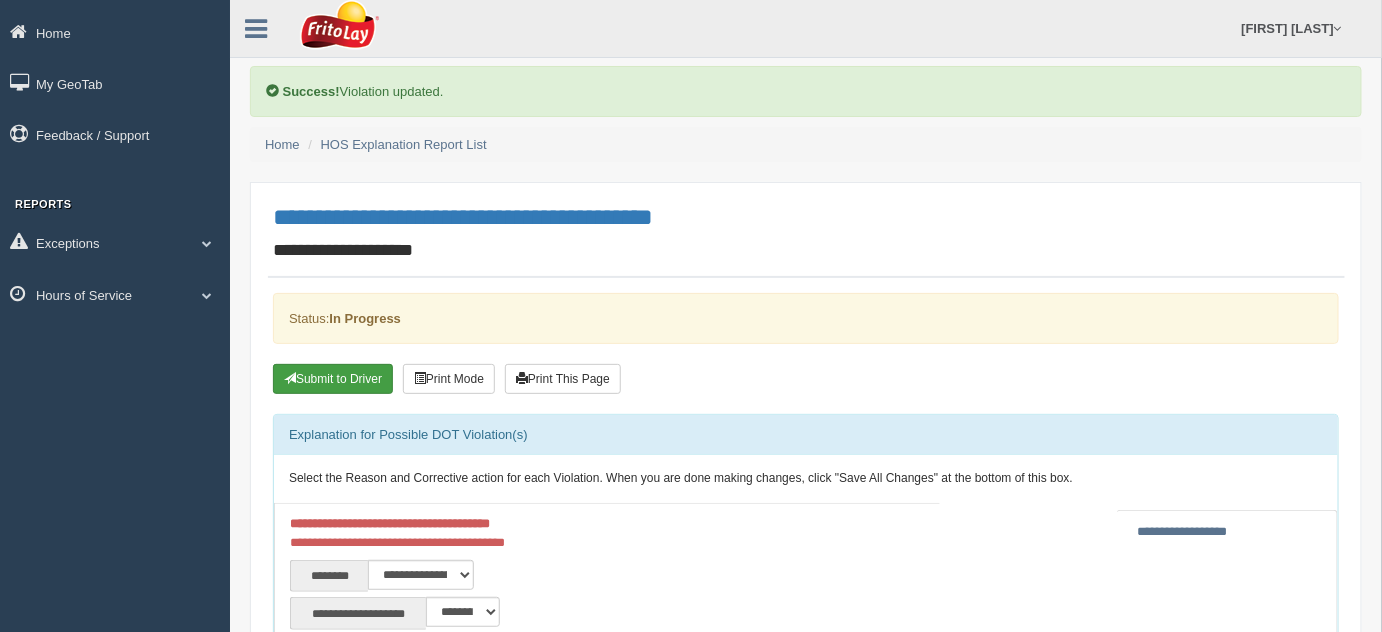 click on "Submit to Driver" at bounding box center (333, 379) 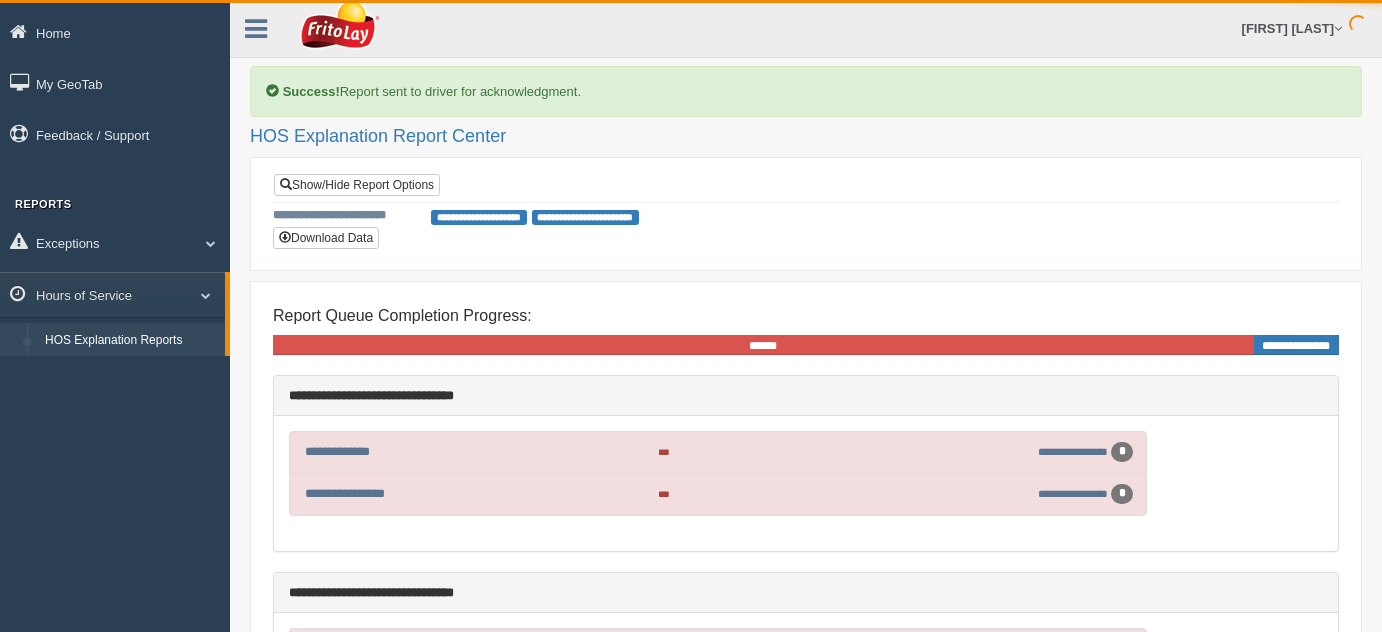 scroll, scrollTop: 0, scrollLeft: 0, axis: both 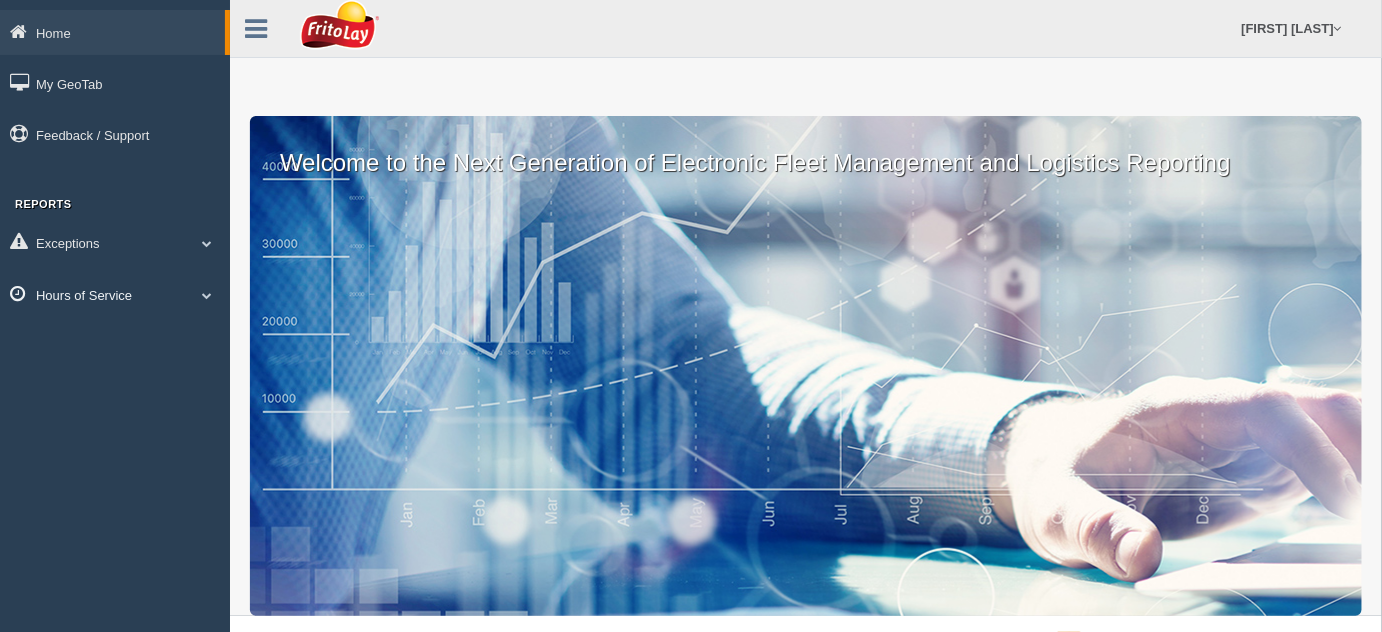 click at bounding box center (207, 243) 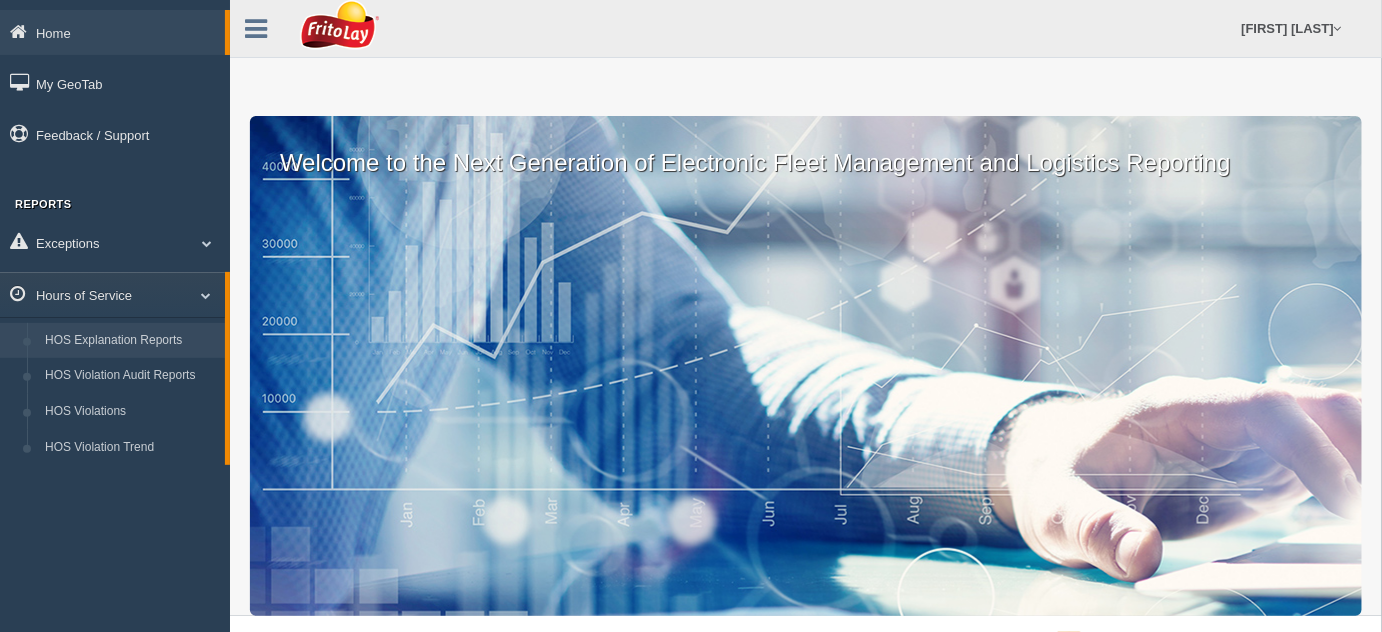 click on "HOS Explanation Reports" at bounding box center [130, 341] 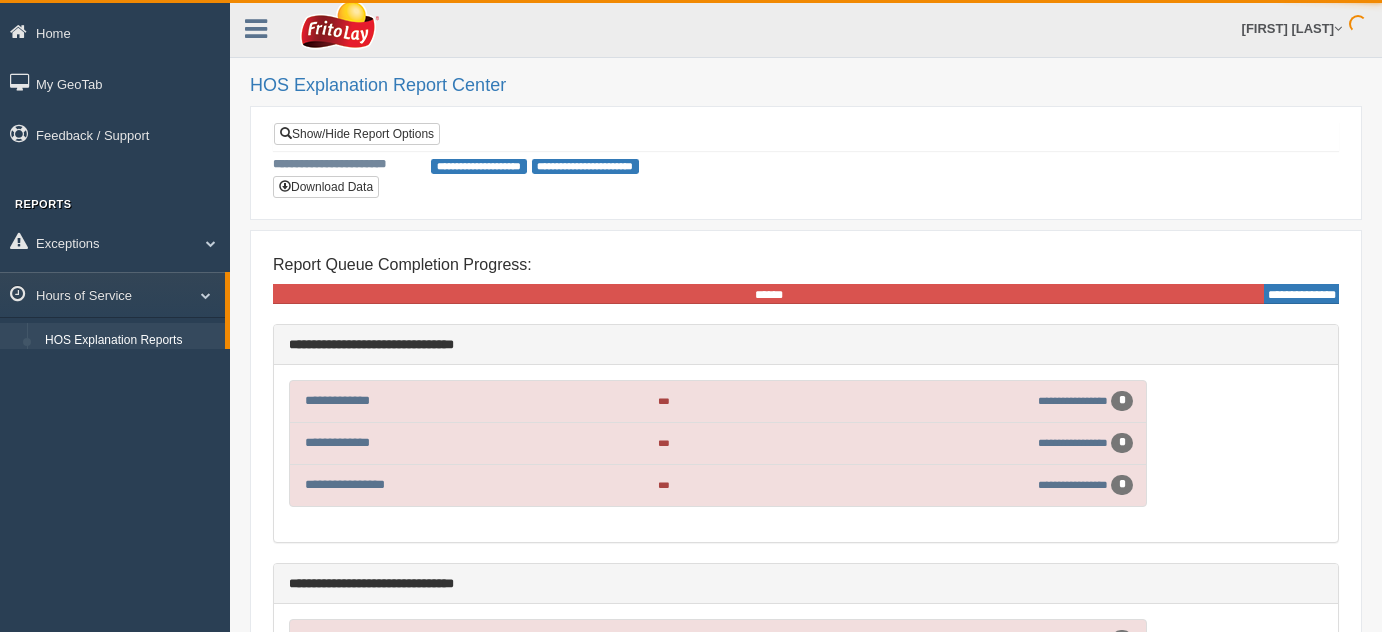 scroll, scrollTop: 0, scrollLeft: 0, axis: both 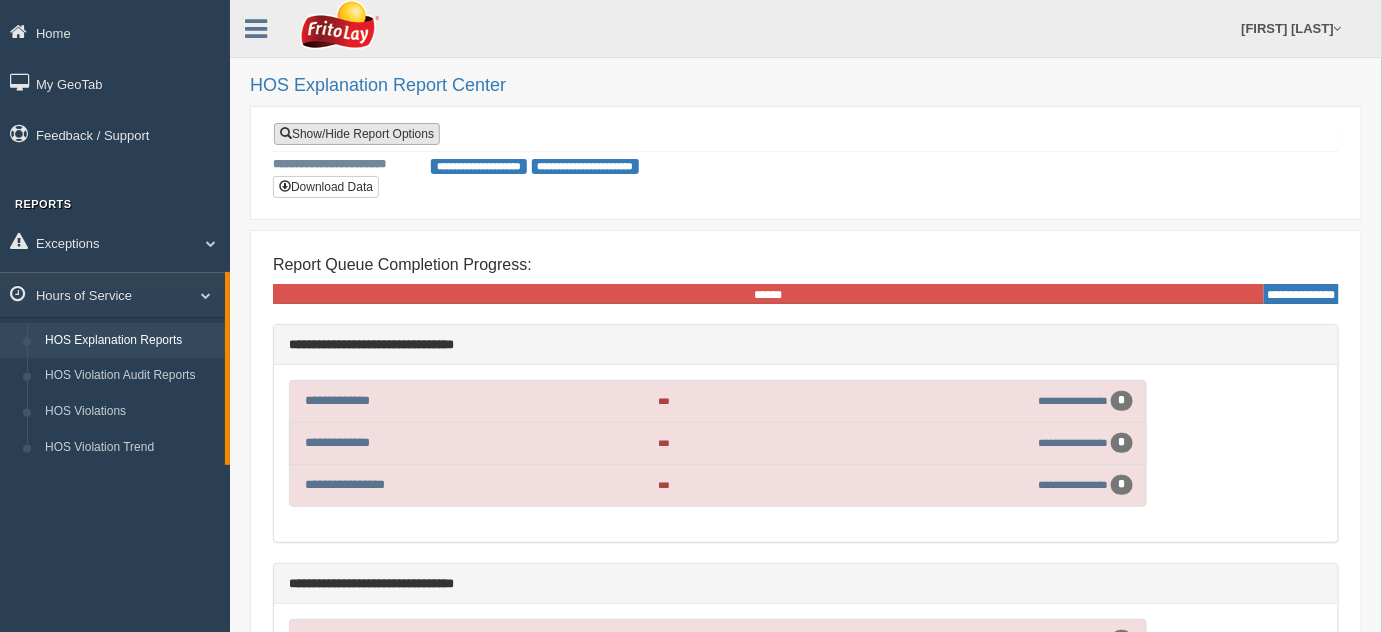 click on "Show/Hide Report Options" at bounding box center (357, 134) 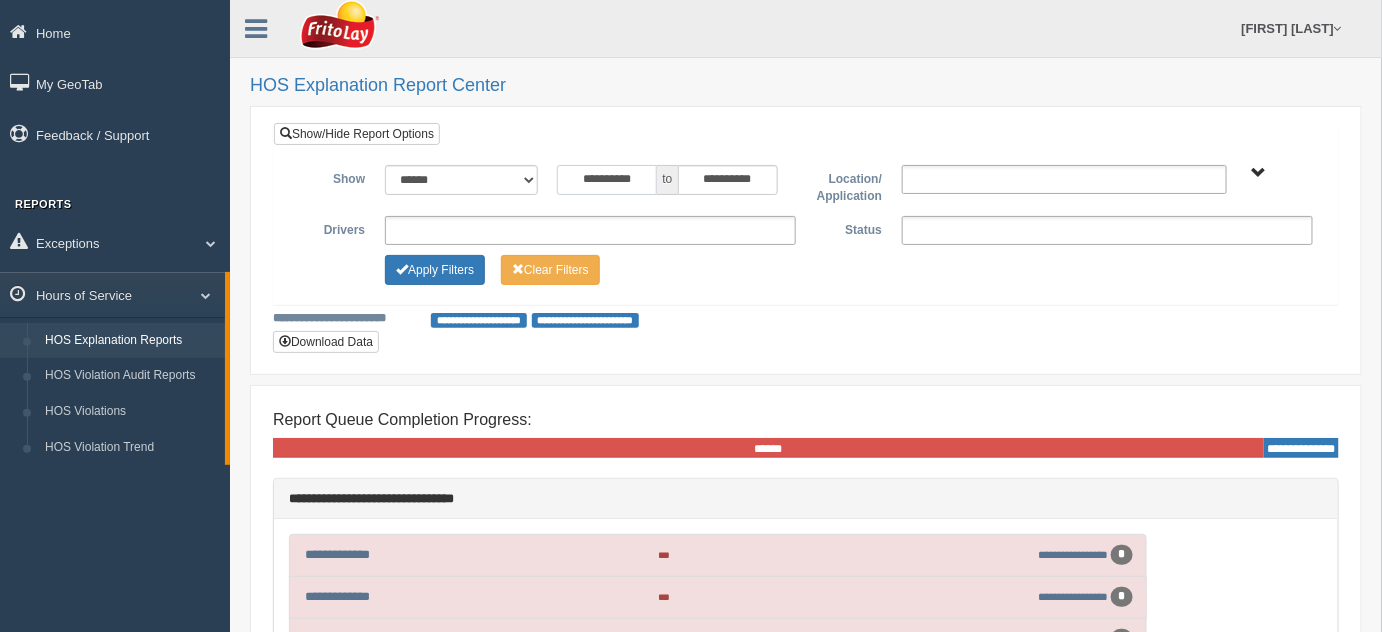 click on "**********" at bounding box center (607, 180) 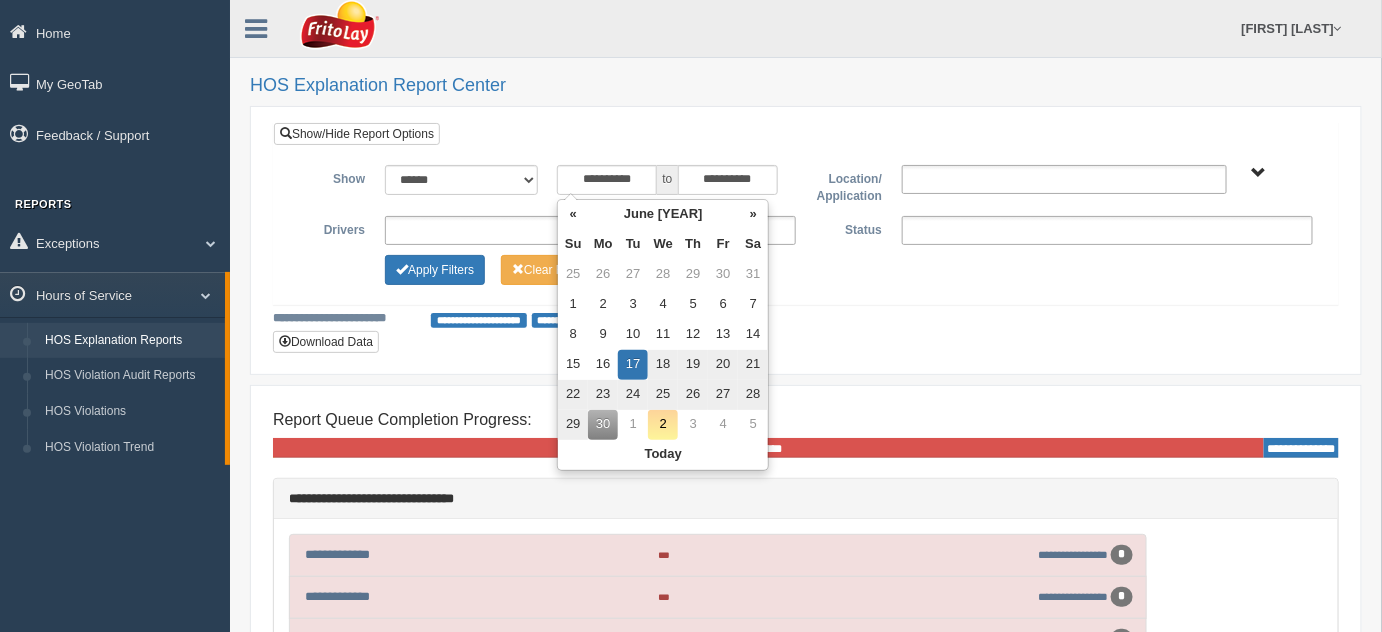 click on "23" at bounding box center (603, 395) 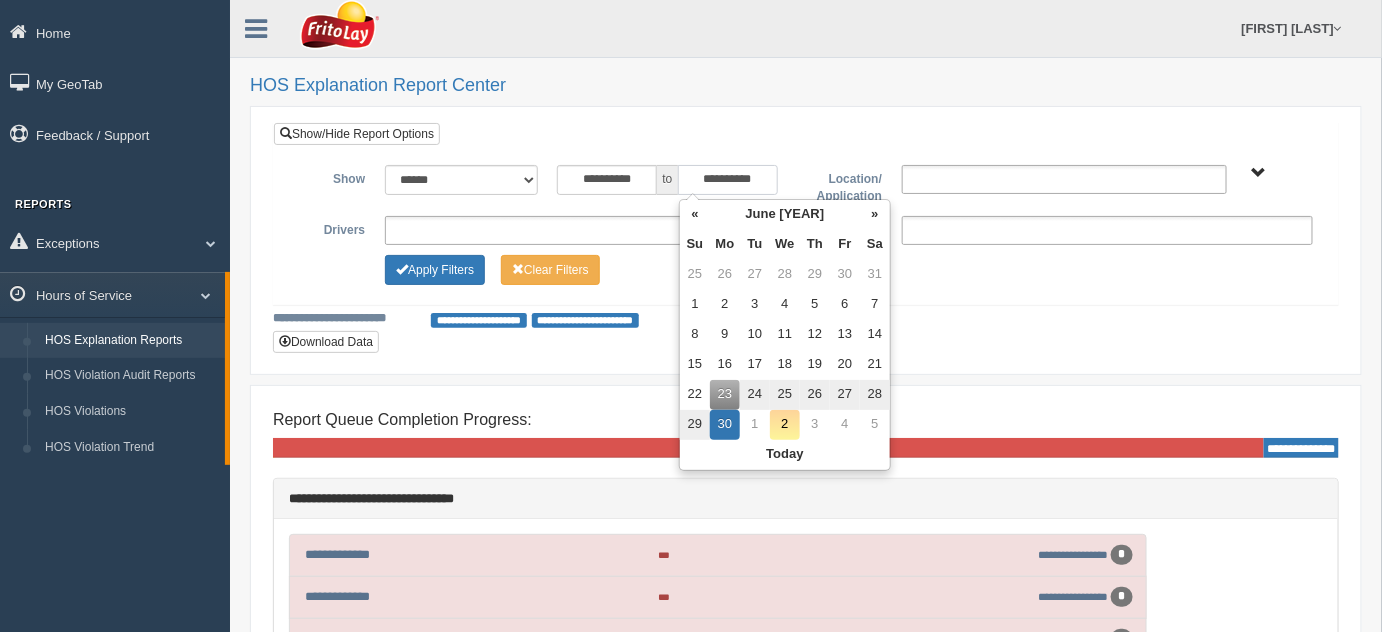 click on "**********" at bounding box center [728, 180] 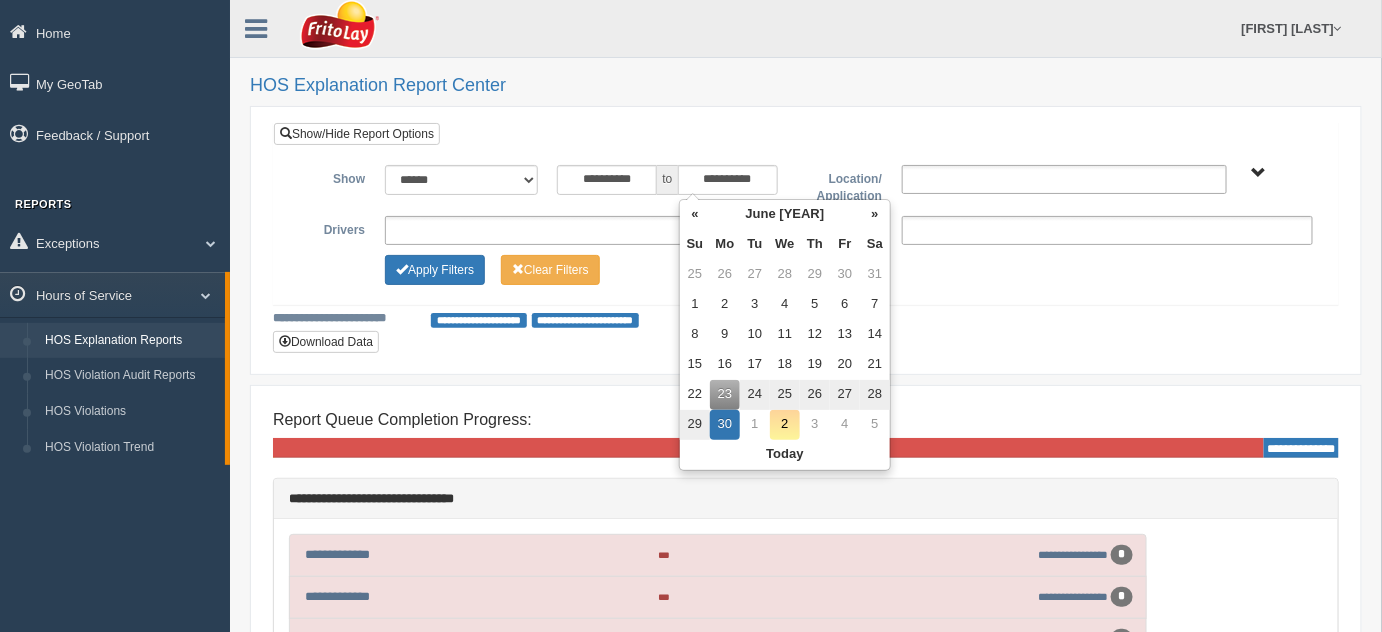 click on "25" at bounding box center (785, 395) 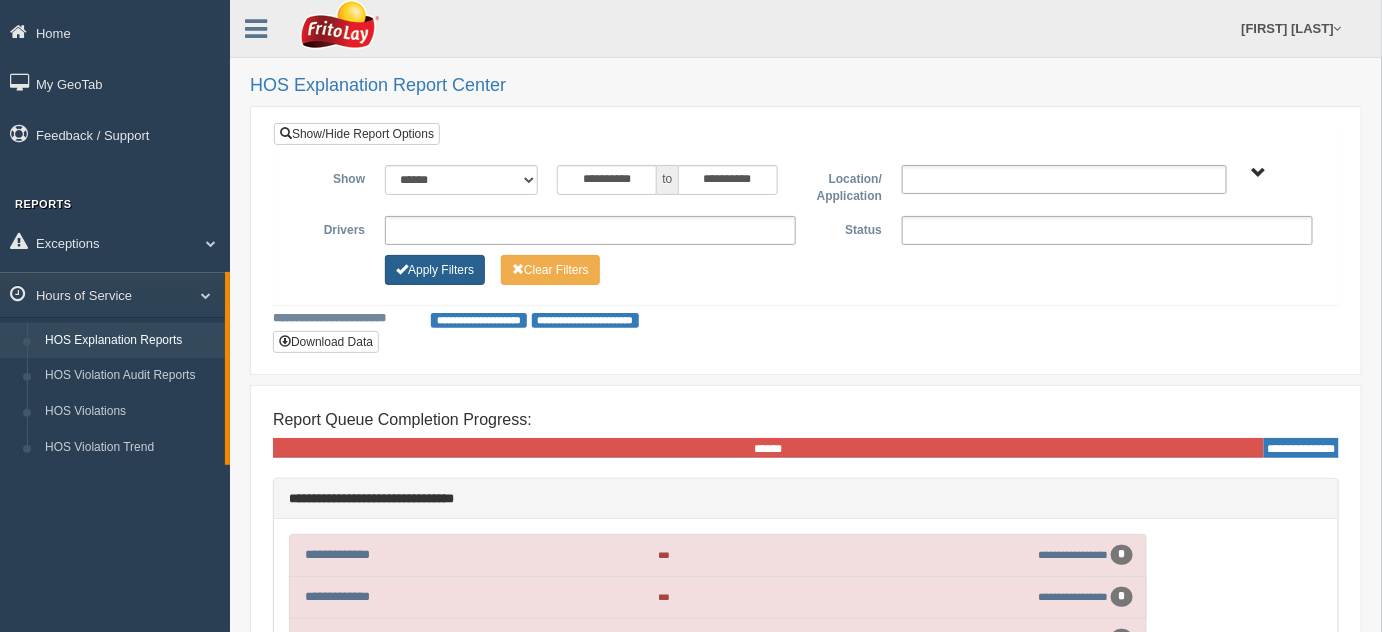 click on "Apply Filters" at bounding box center [435, 270] 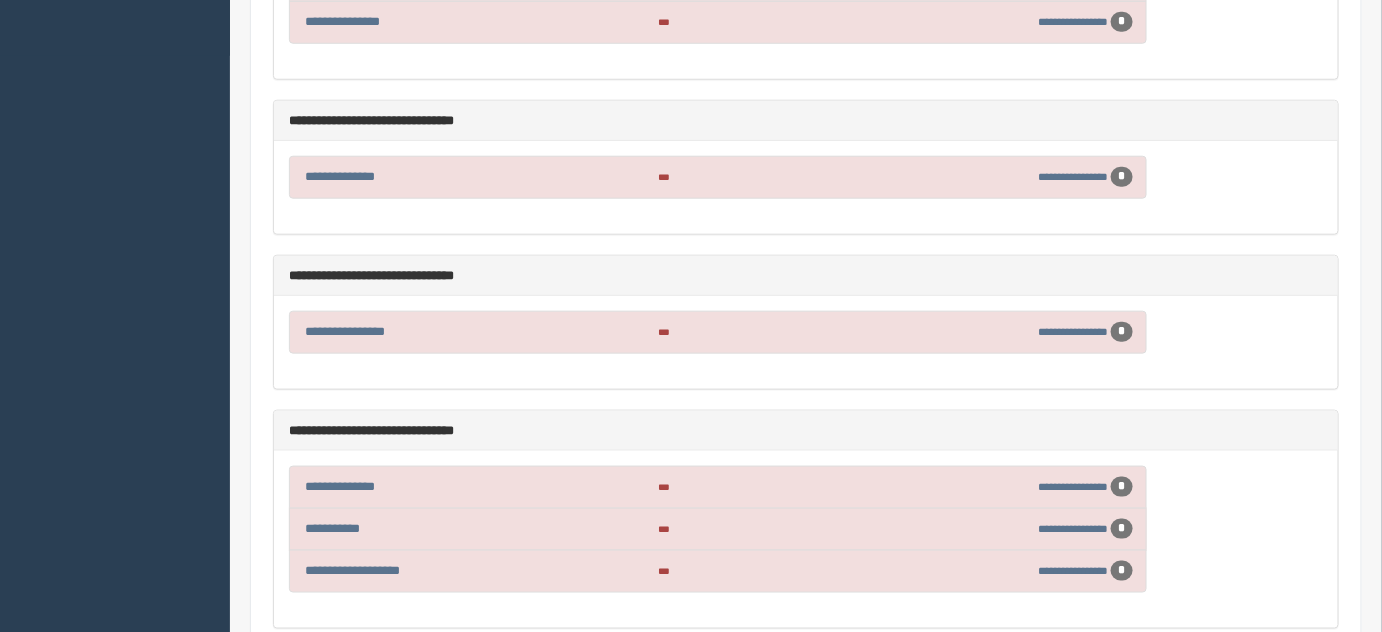 scroll, scrollTop: 636, scrollLeft: 0, axis: vertical 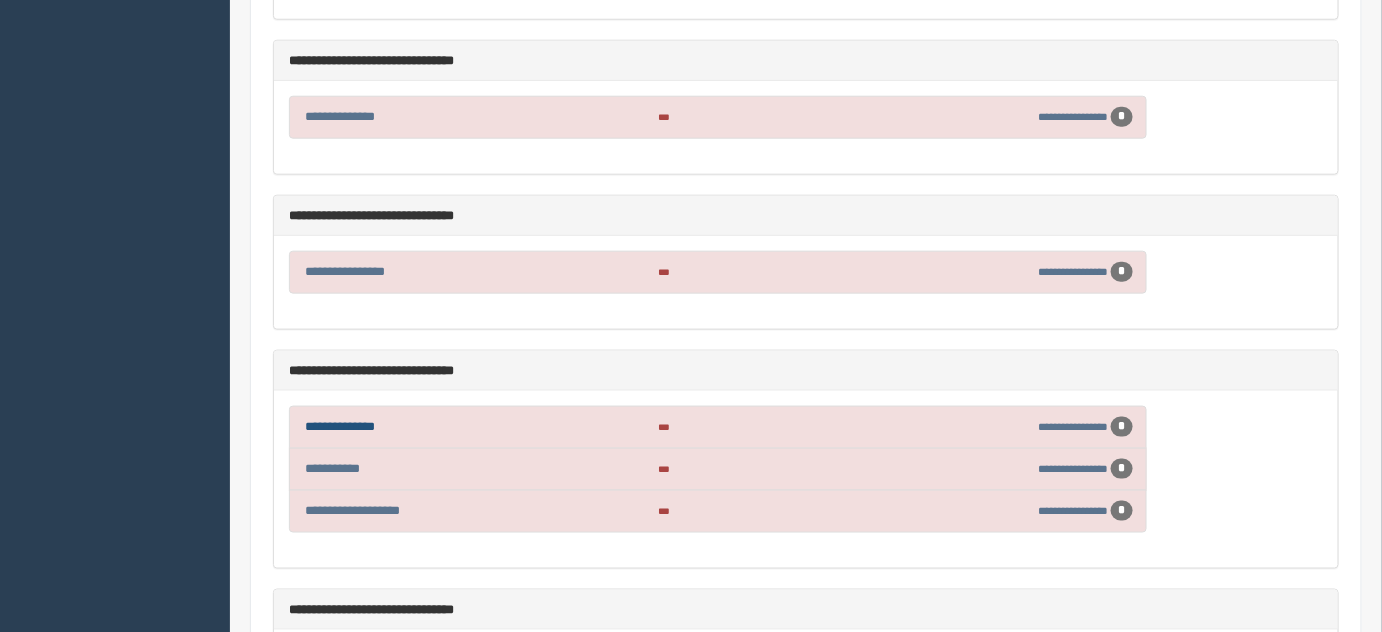 click on "**********" at bounding box center [340, 426] 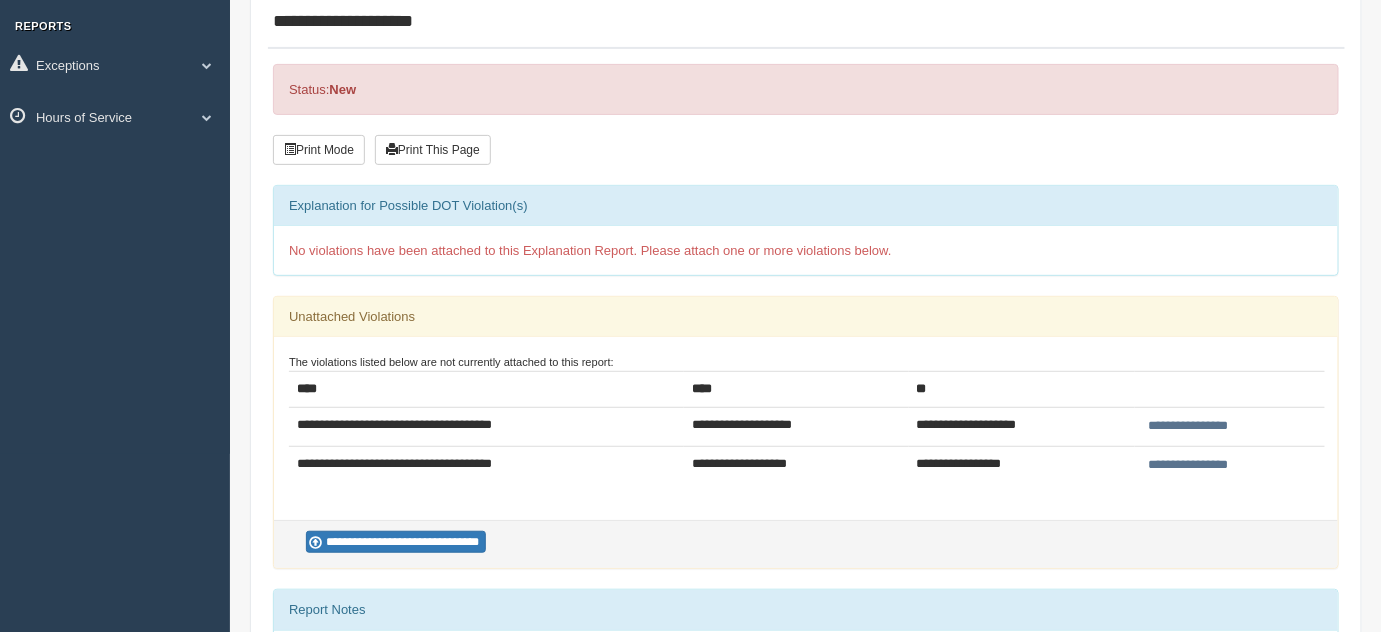 scroll, scrollTop: 181, scrollLeft: 0, axis: vertical 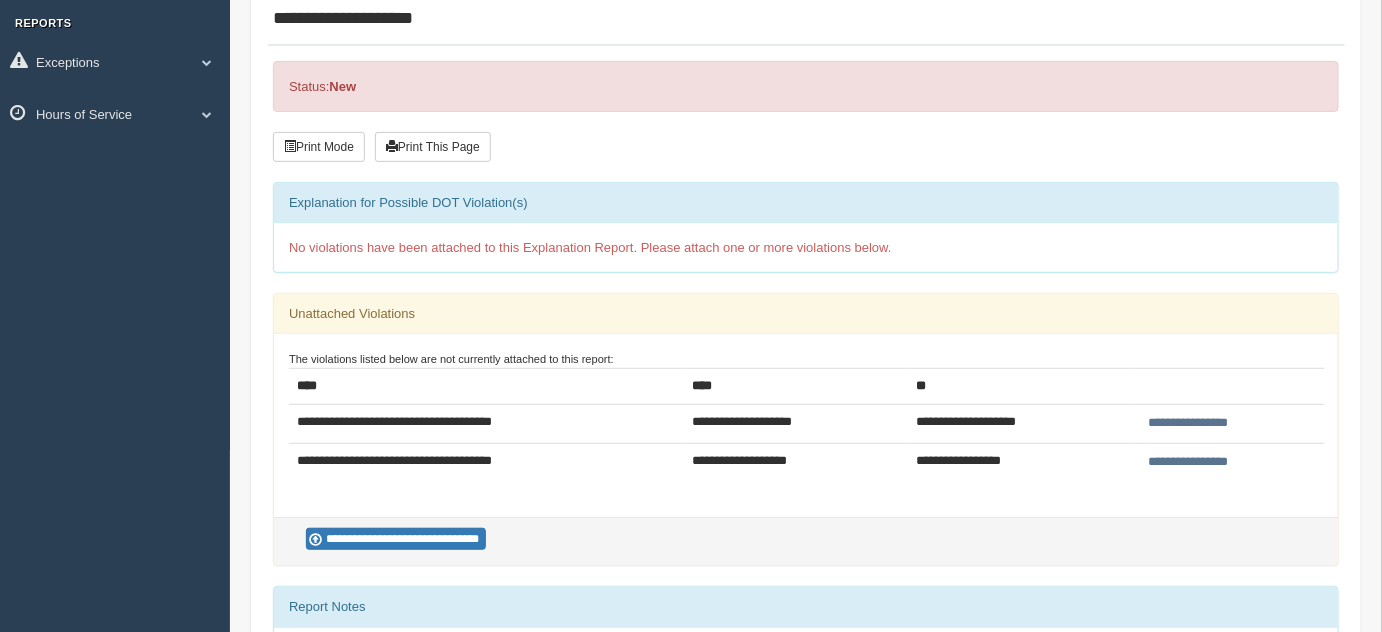 click on "**********" at bounding box center (1189, 423) 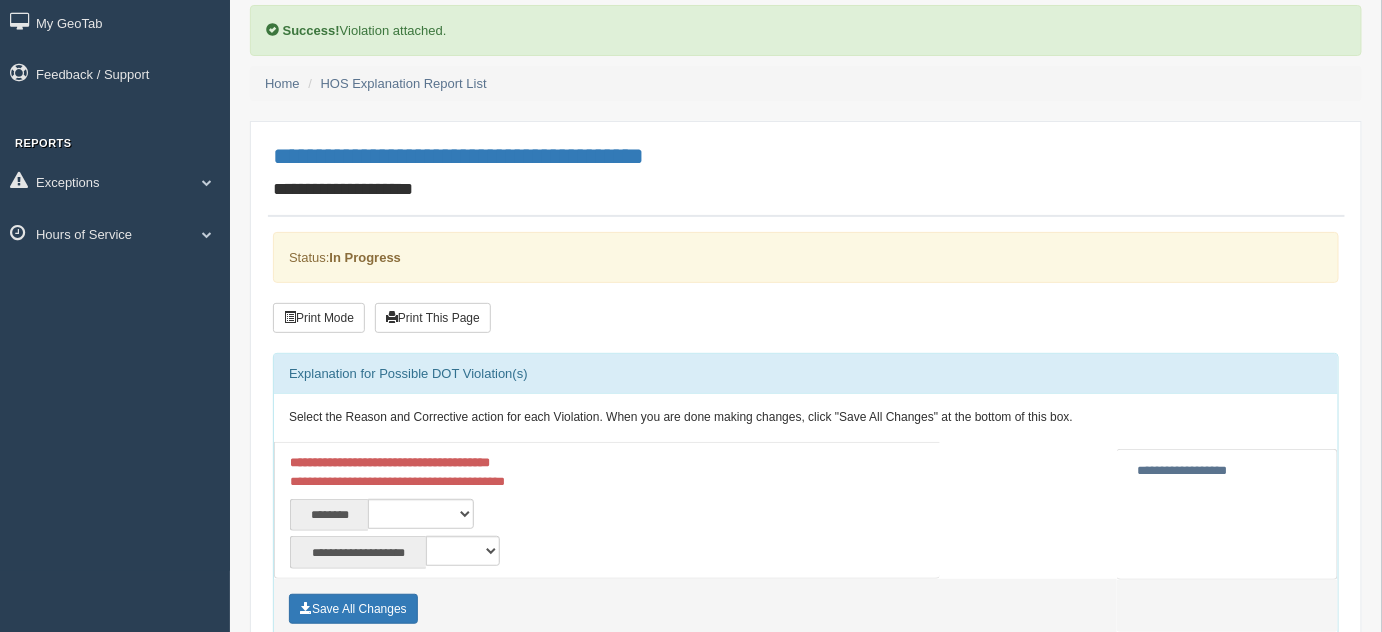 scroll, scrollTop: 90, scrollLeft: 0, axis: vertical 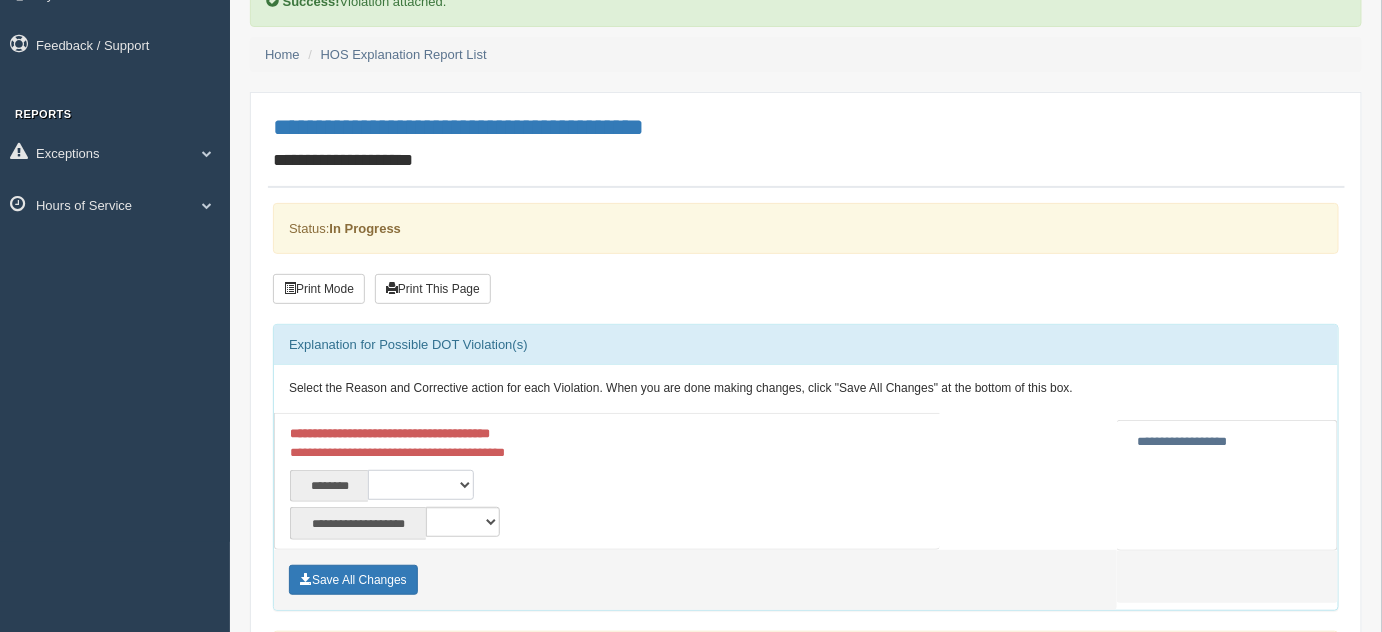 click on "**********" at bounding box center [421, 485] 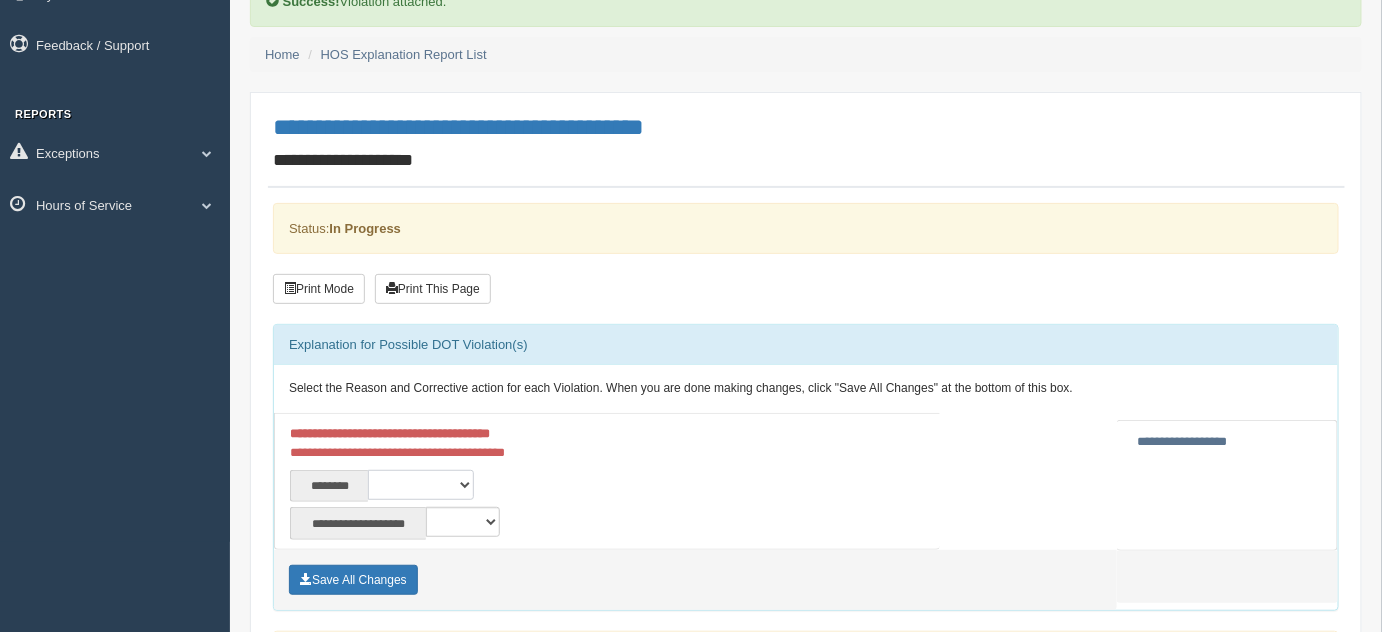 select on "****" 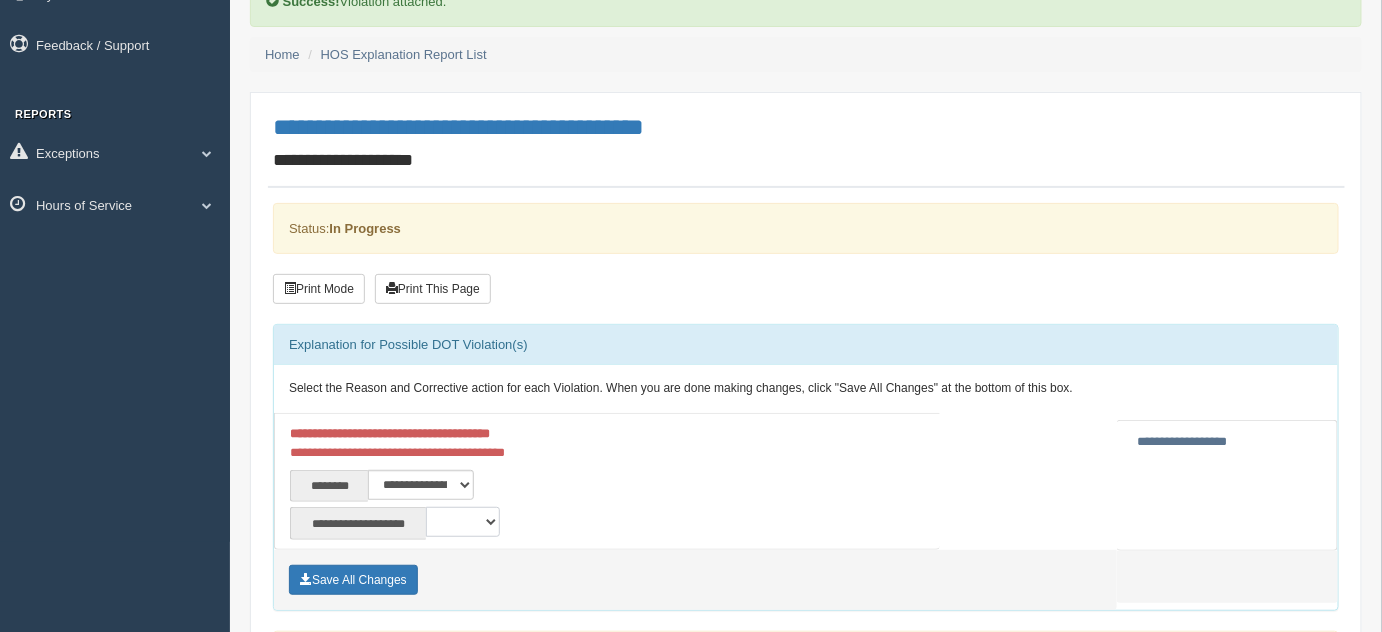 click on "**********" at bounding box center (463, 522) 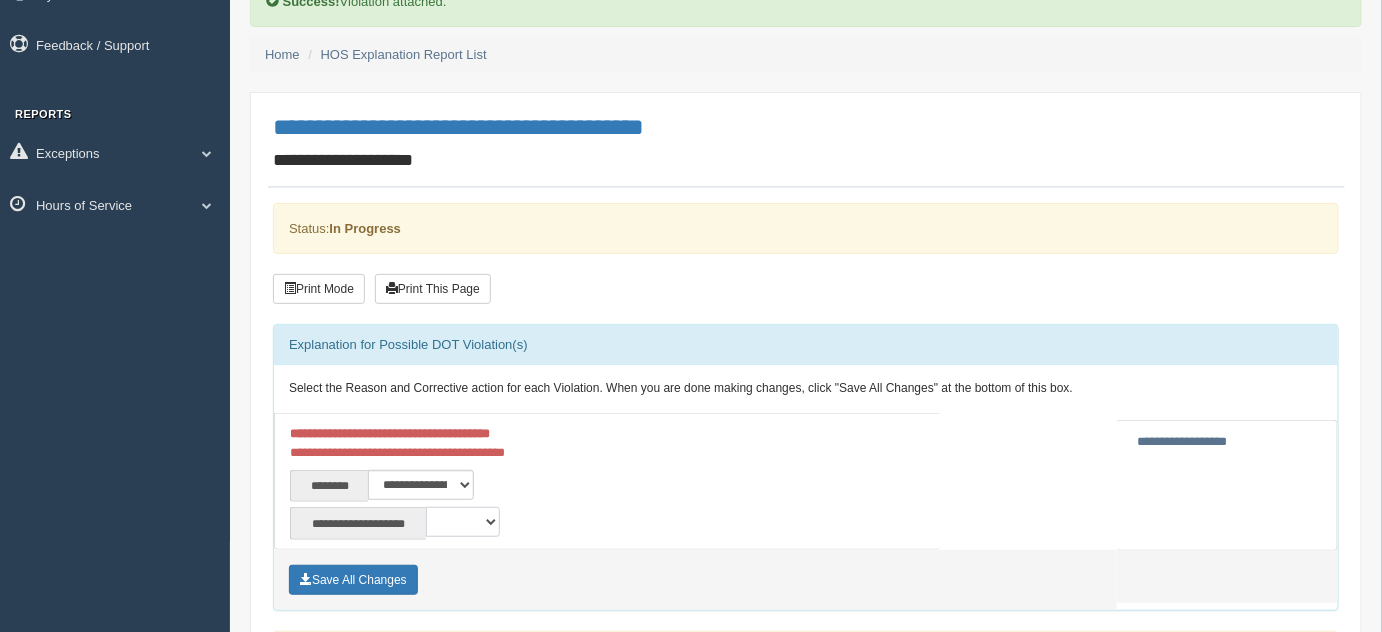 select on "**" 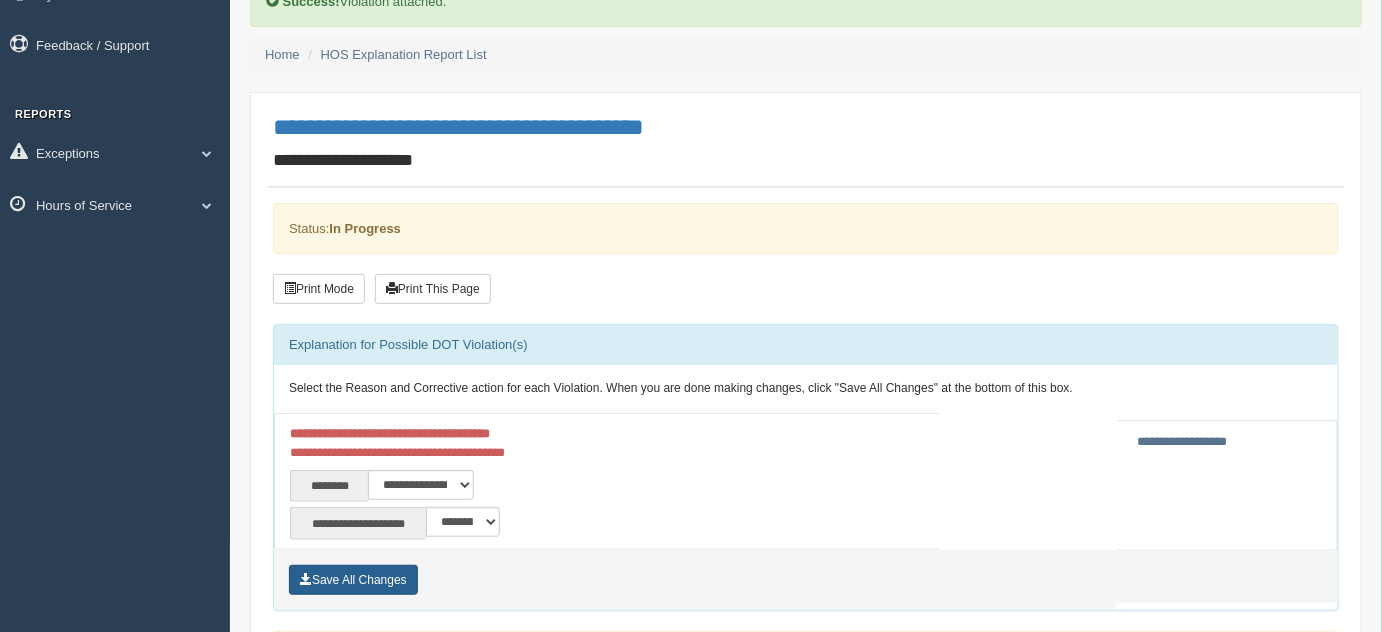 click on "Save All Changes" at bounding box center [353, 580] 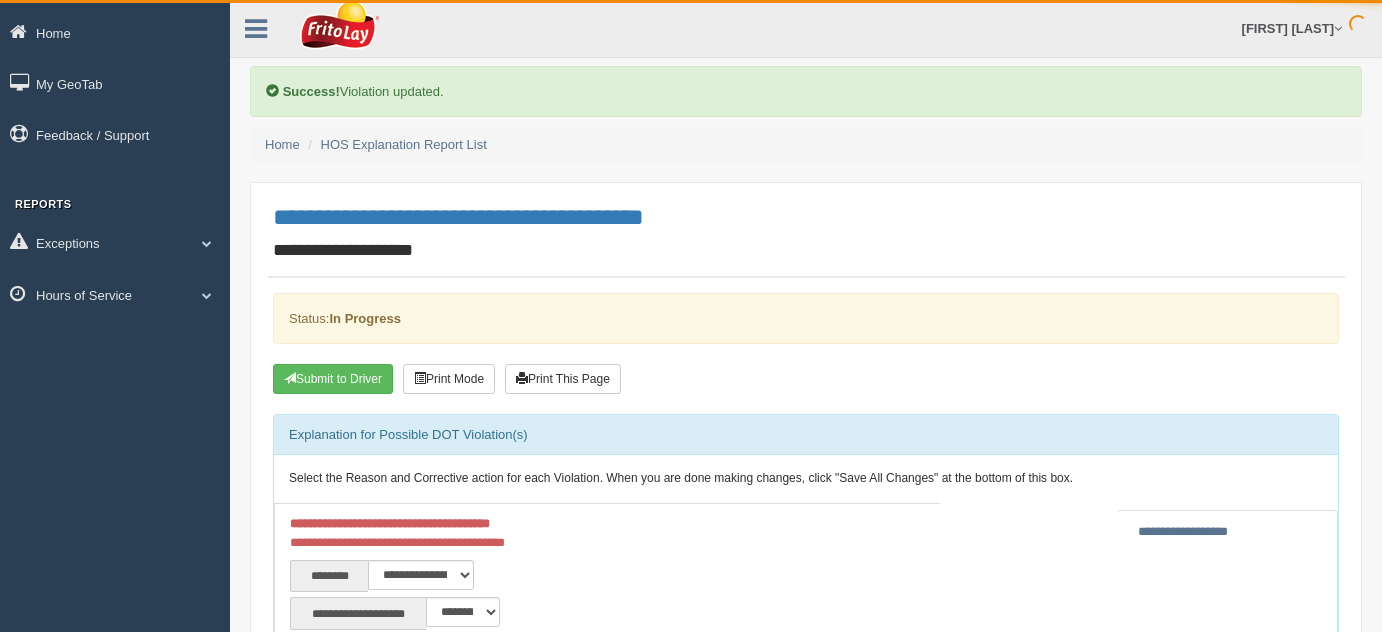 scroll, scrollTop: 0, scrollLeft: 0, axis: both 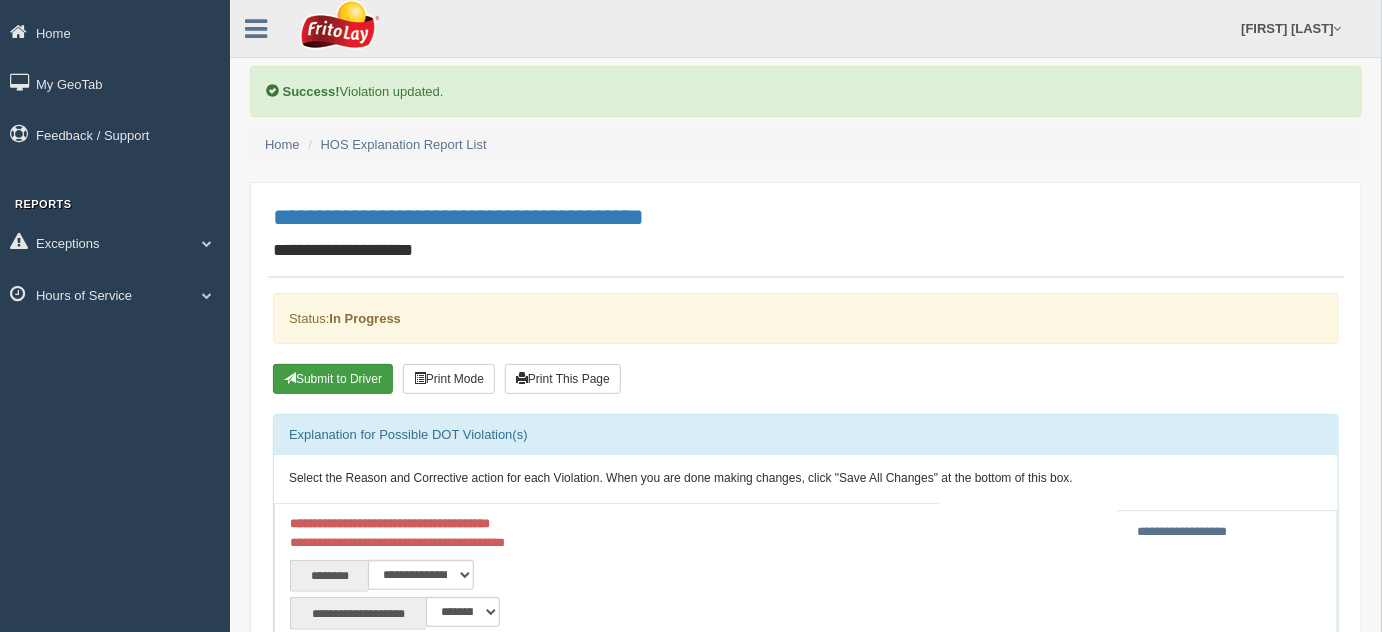 click on "Submit to Driver" at bounding box center (333, 379) 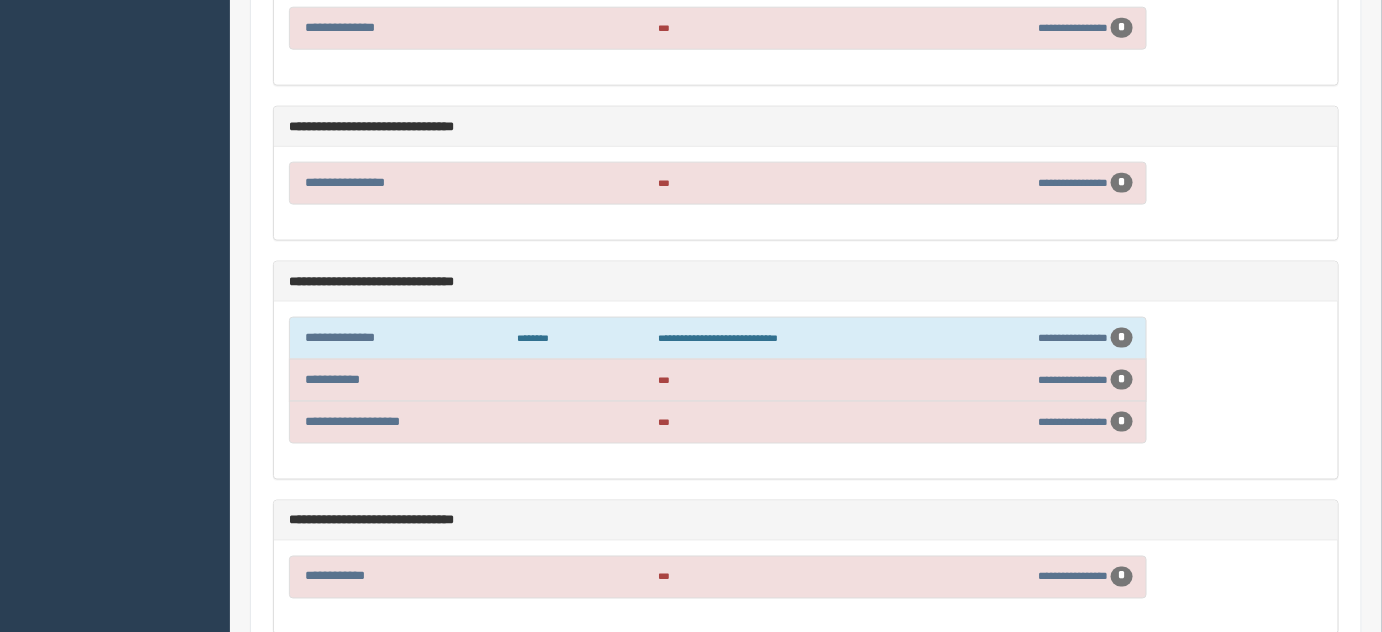 scroll, scrollTop: 818, scrollLeft: 0, axis: vertical 